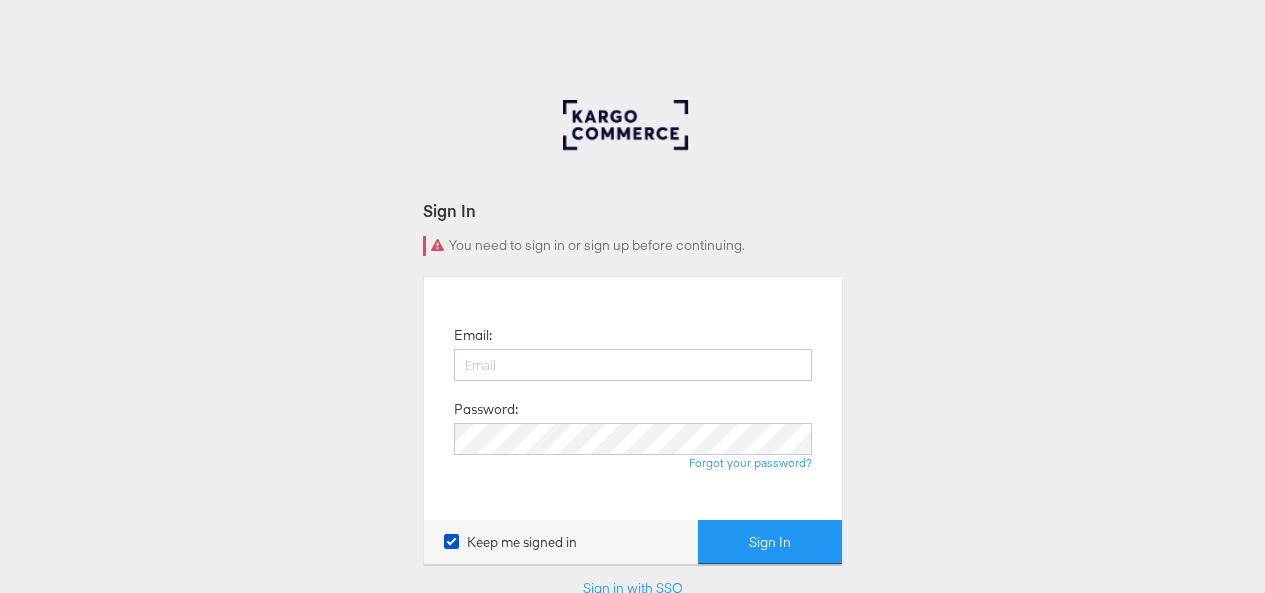 scroll, scrollTop: 0, scrollLeft: 0, axis: both 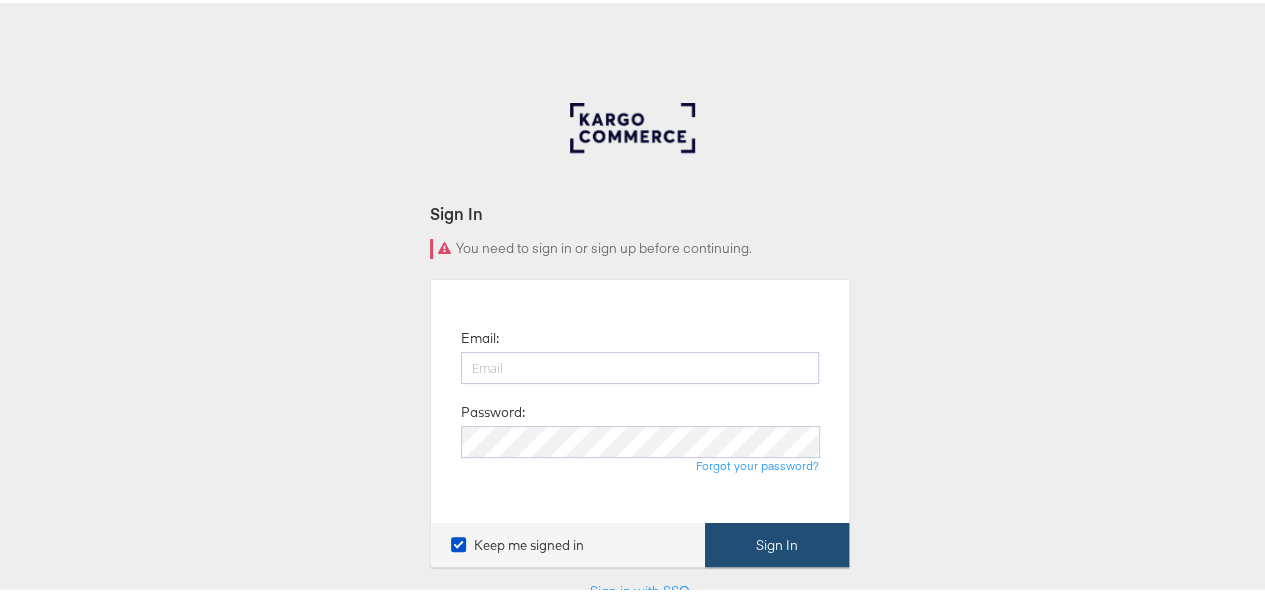 type on "abdul.mukadam@assemblyglobal.com" 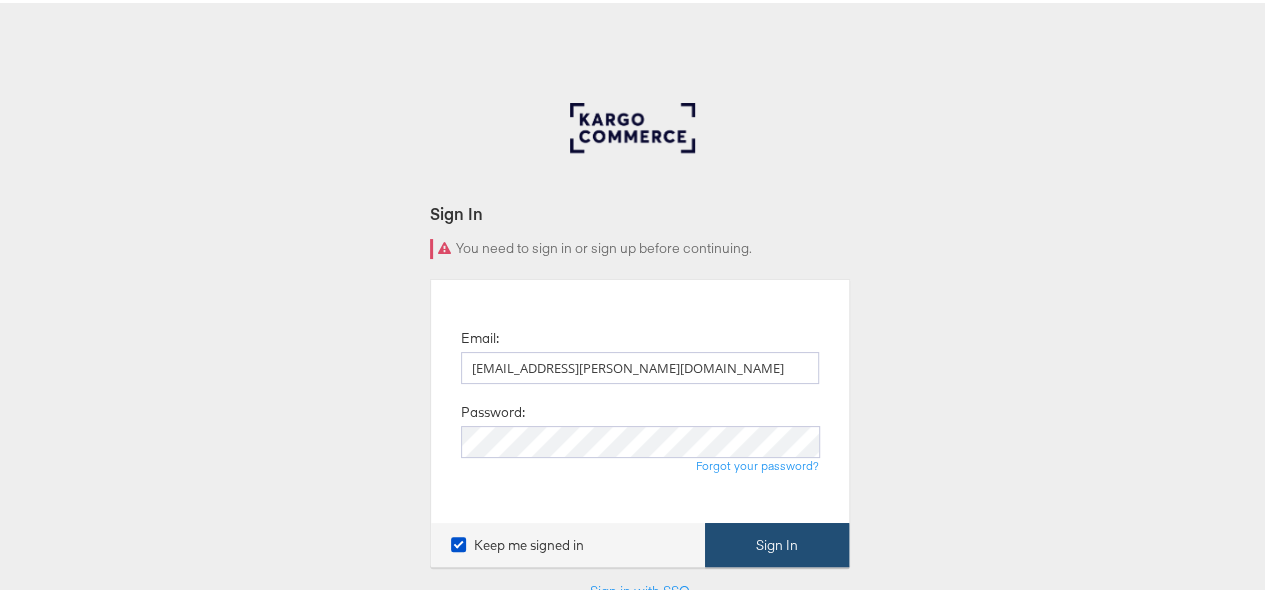 click on "Sign In" at bounding box center (777, 542) 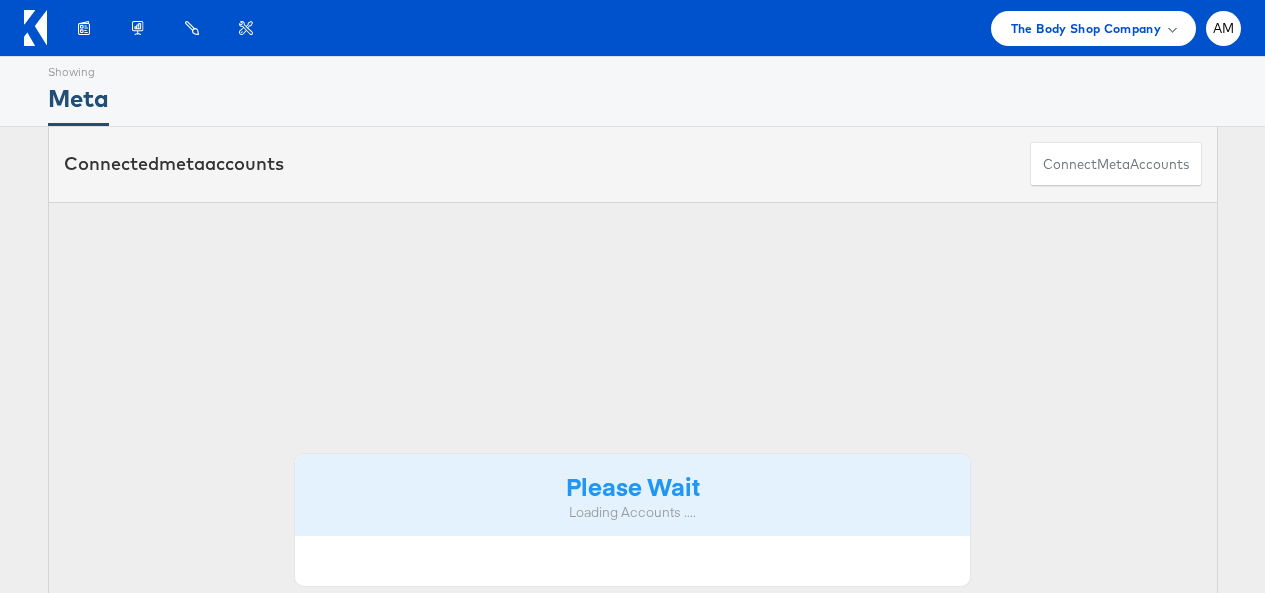 scroll, scrollTop: 0, scrollLeft: 0, axis: both 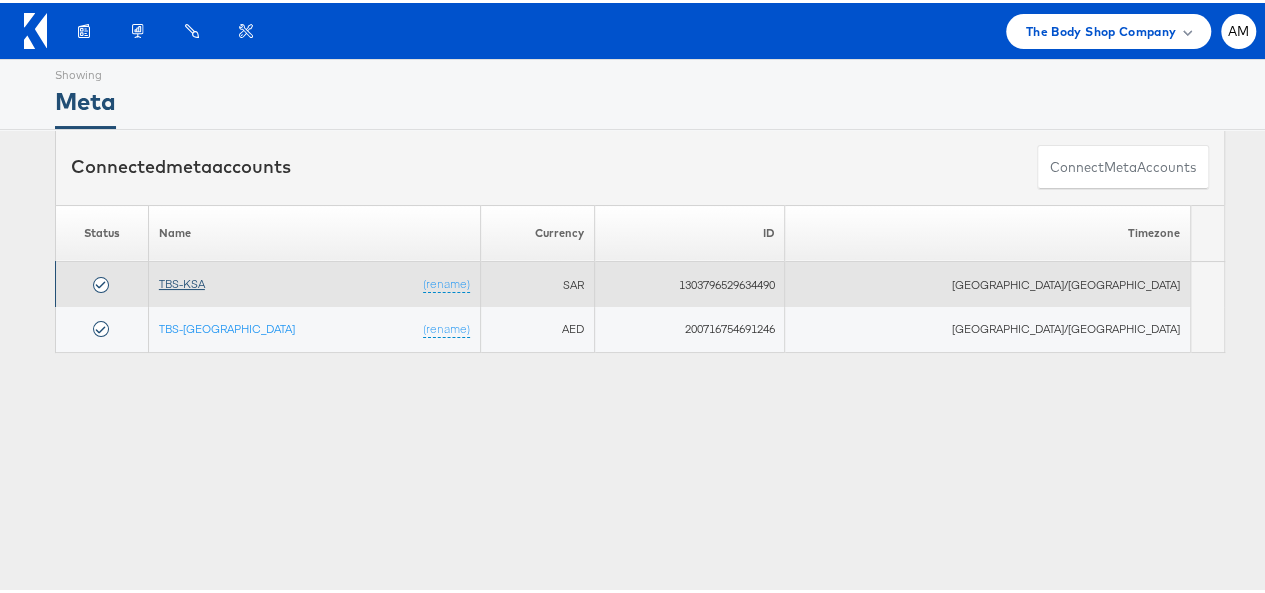 click on "TBS-KSA" at bounding box center [182, 280] 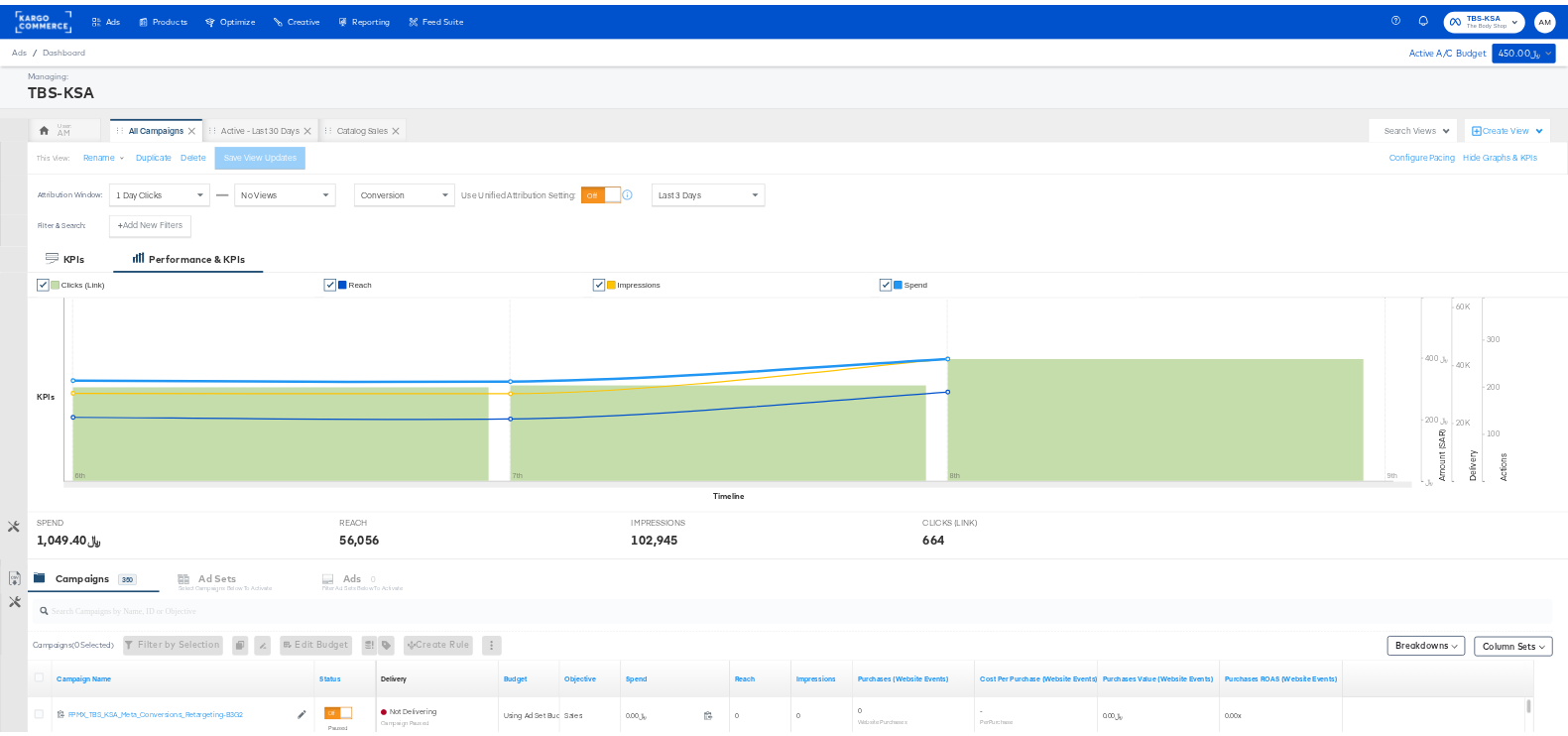 scroll, scrollTop: 0, scrollLeft: 0, axis: both 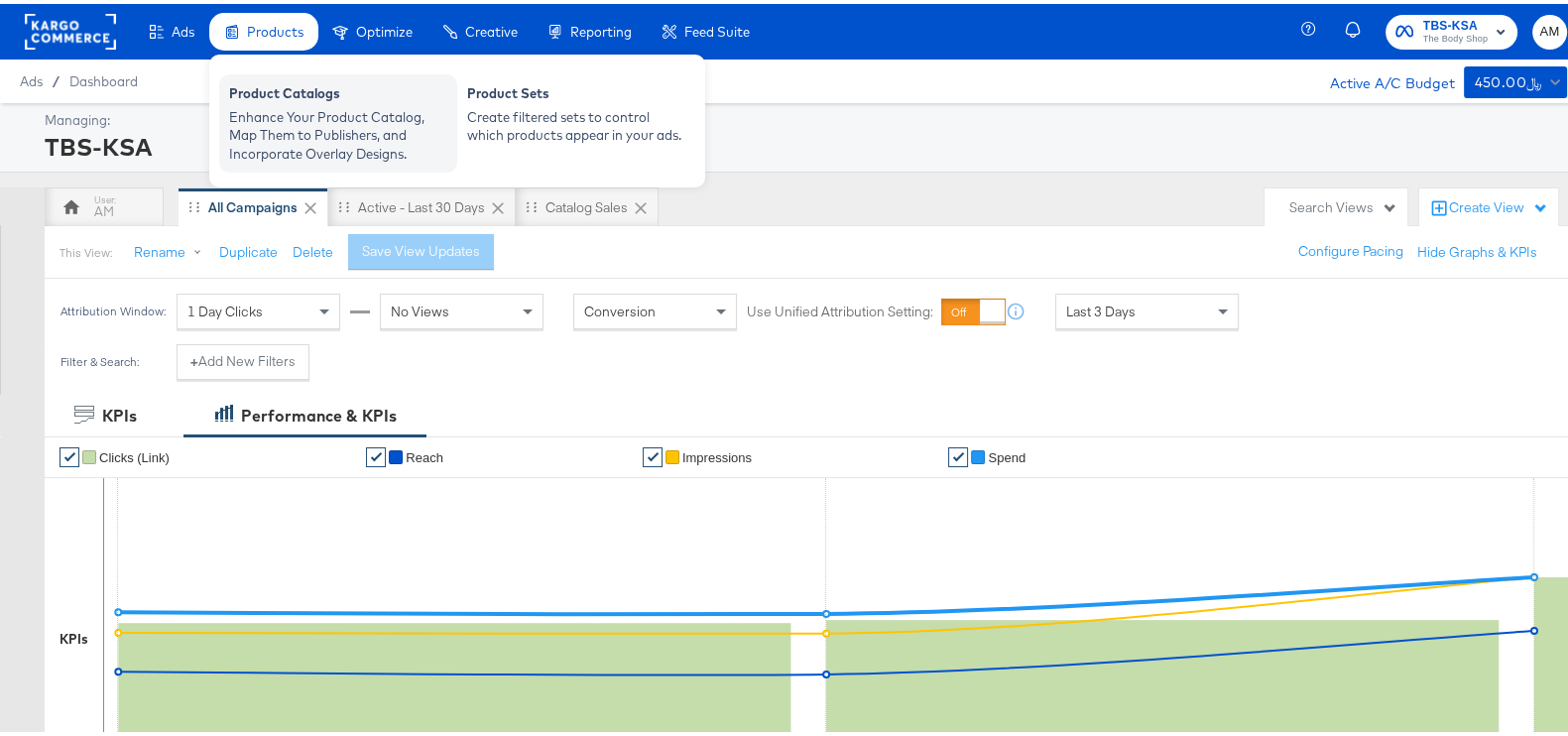 click on "Enhance Your Product Catalog, Map Them to Publishers, and Incorporate Overlay Designs." at bounding box center (338, 132) 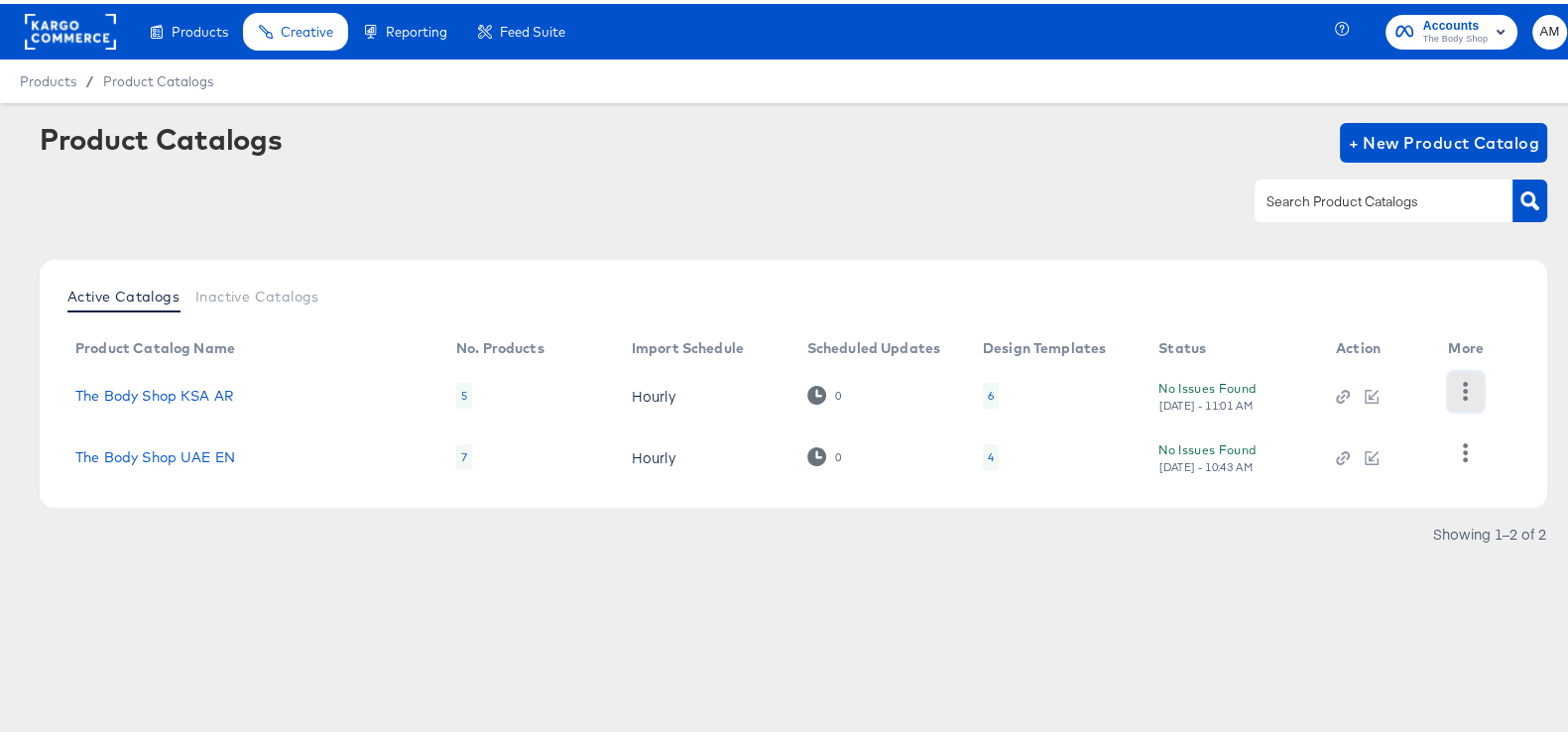 click 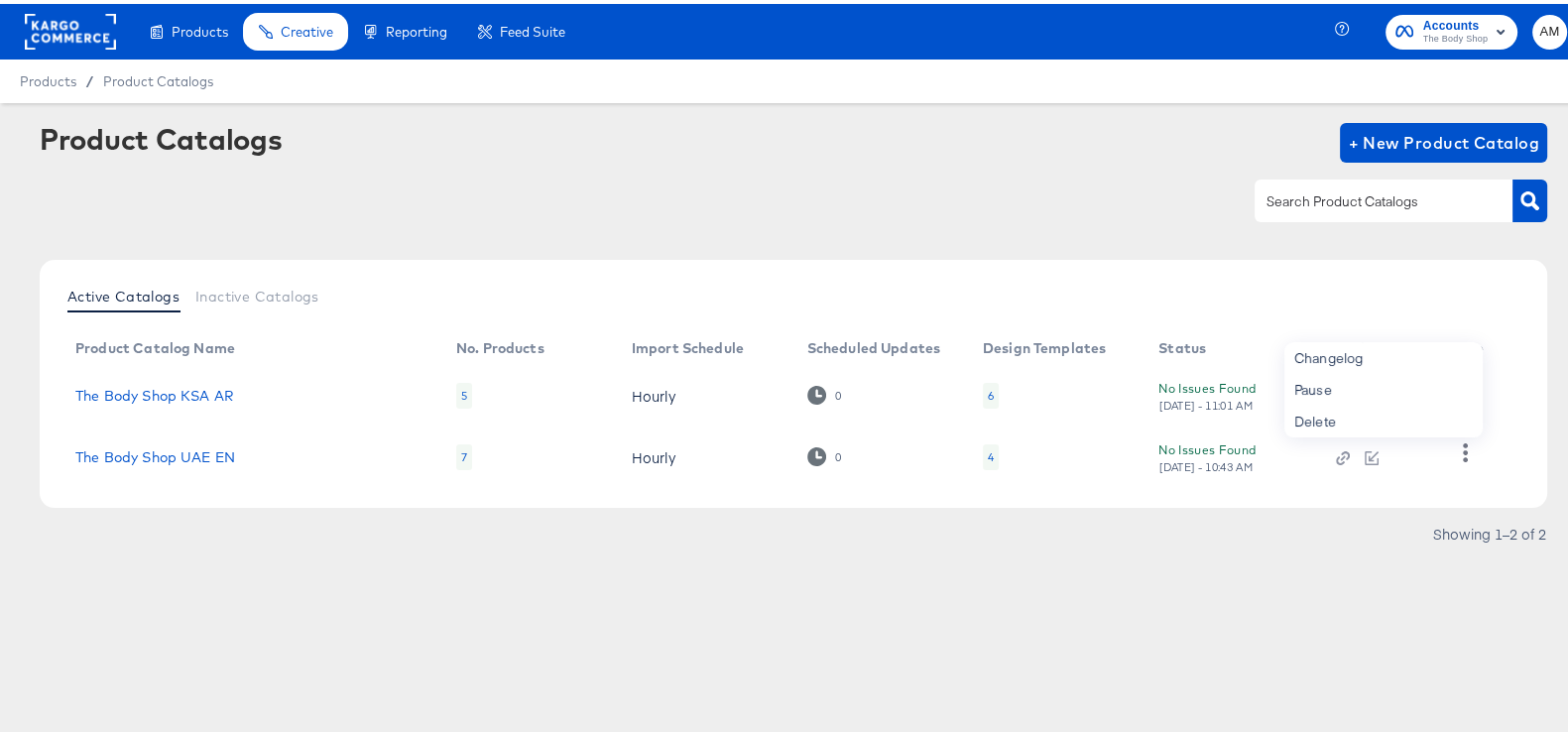 drag, startPoint x: 466, startPoint y: 555, endPoint x: 461, endPoint y: 547, distance: 9.43398 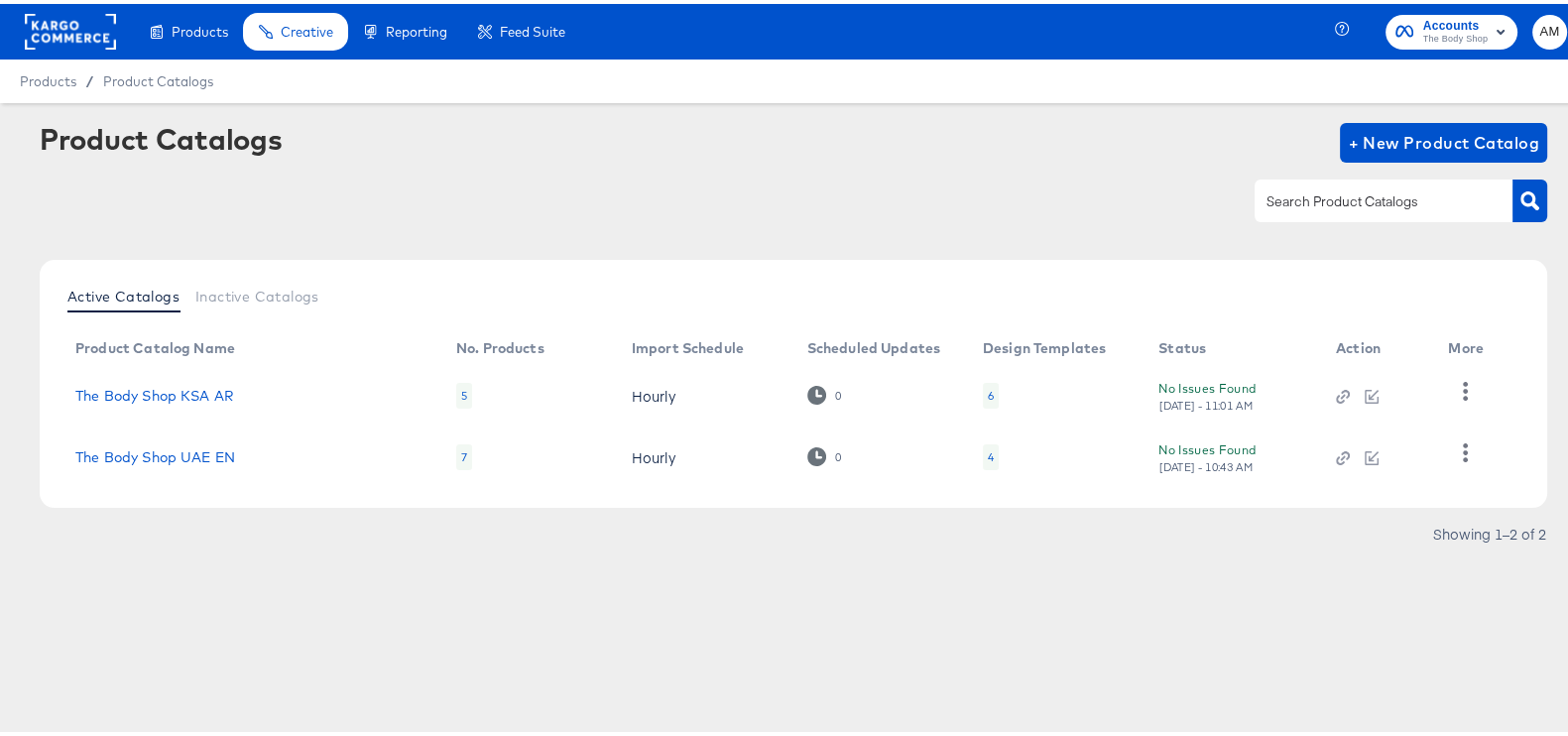 click on "5" at bounding box center [464, 392] 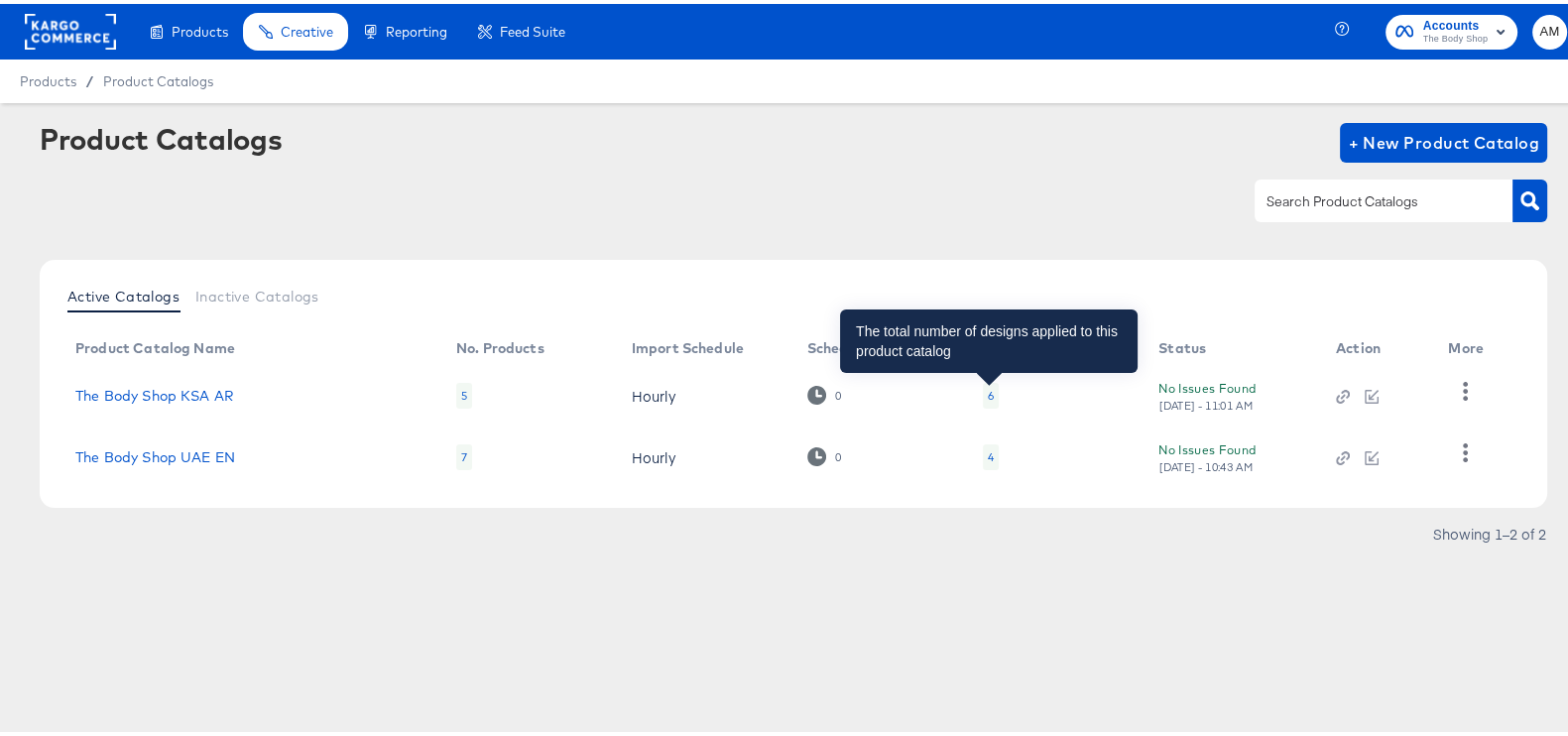 click on "6" at bounding box center (991, 392) 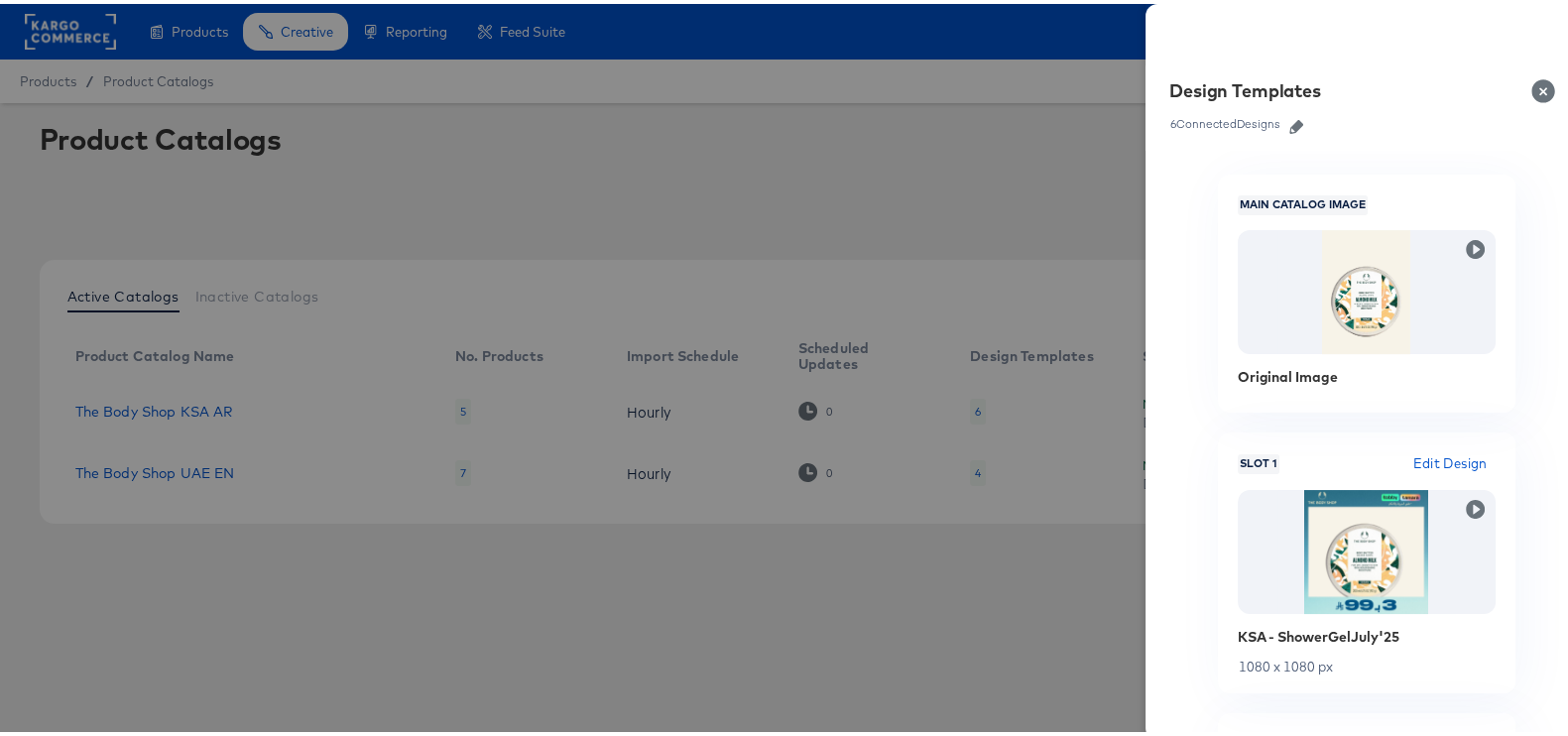 click 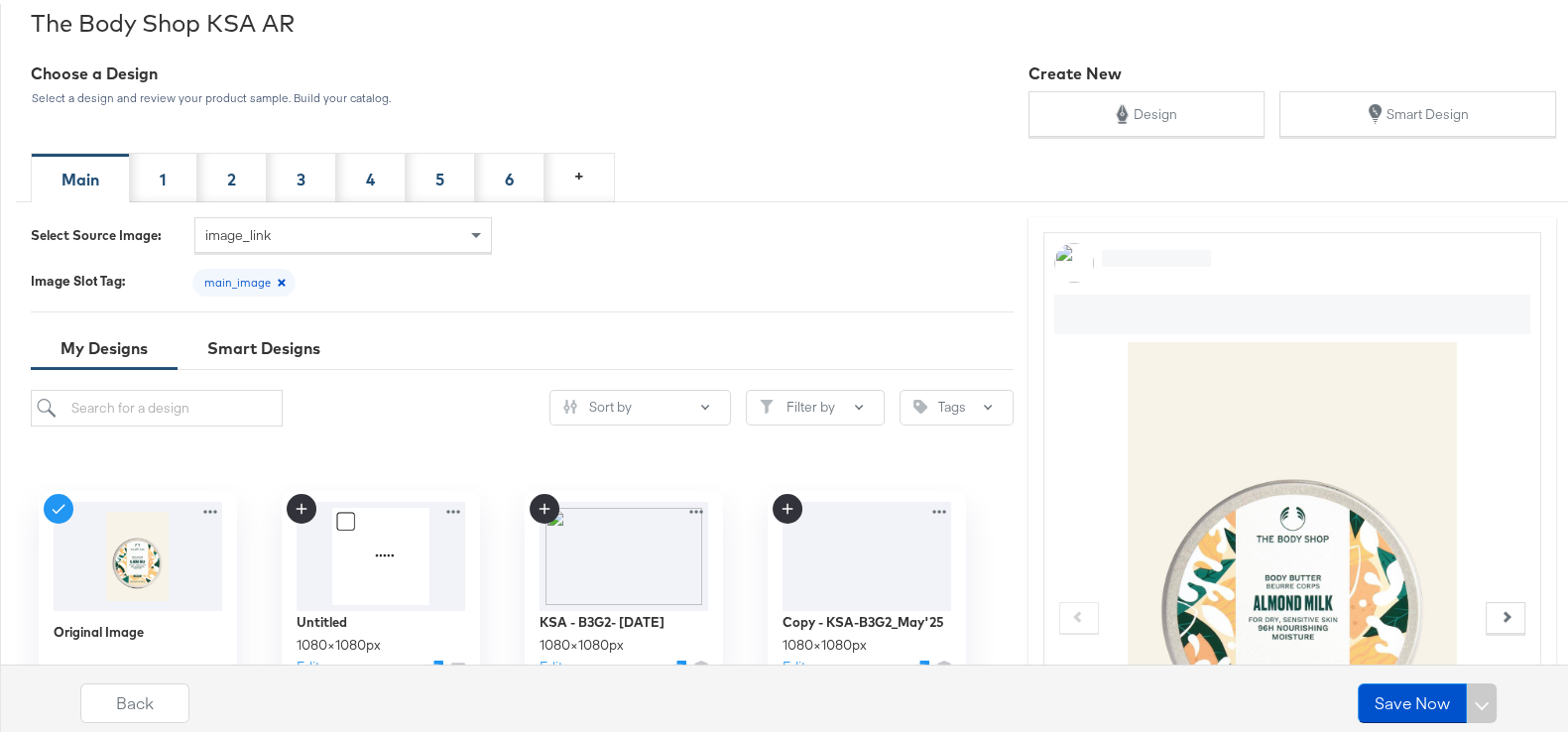 scroll, scrollTop: 247, scrollLeft: 0, axis: vertical 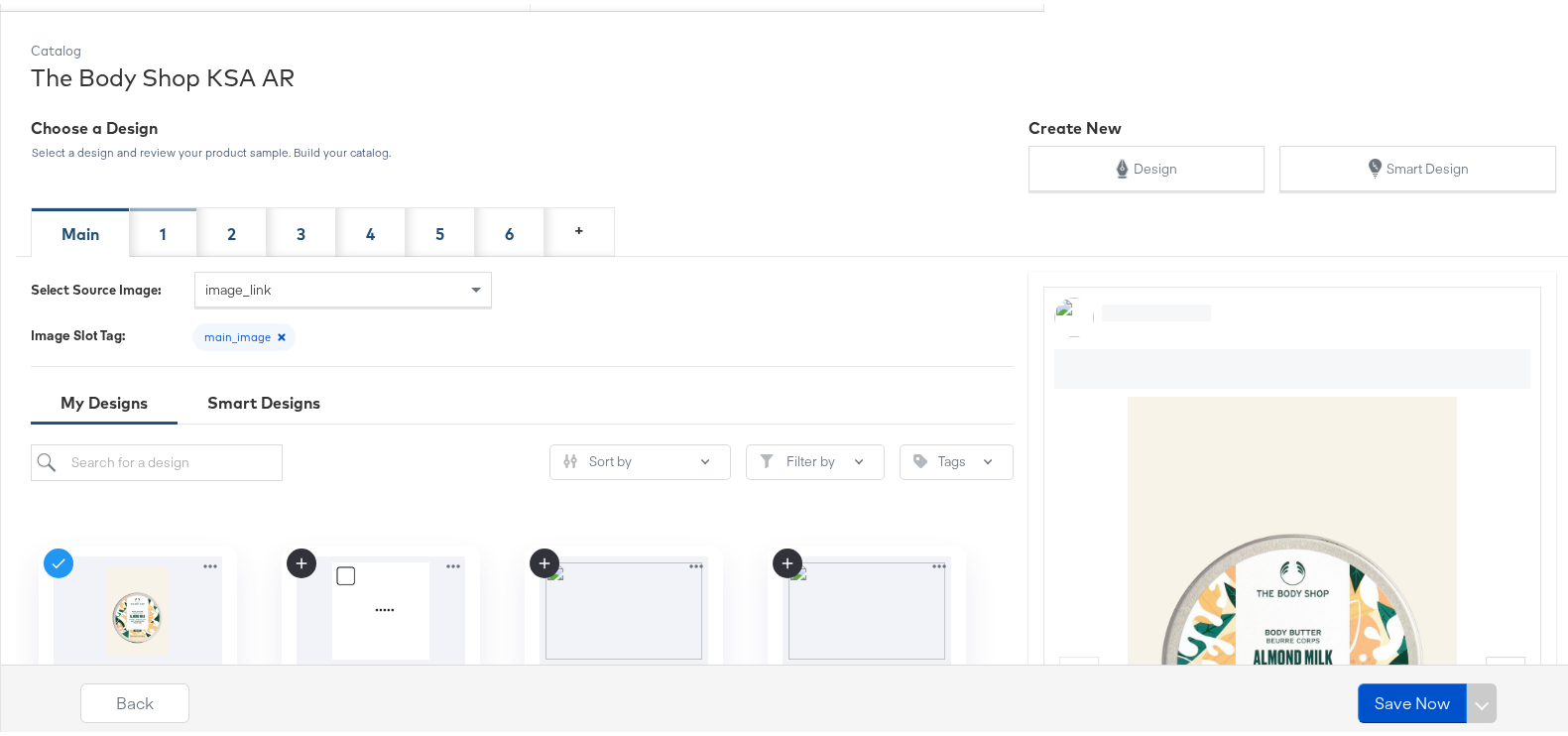 click on "1" at bounding box center (164, 228) 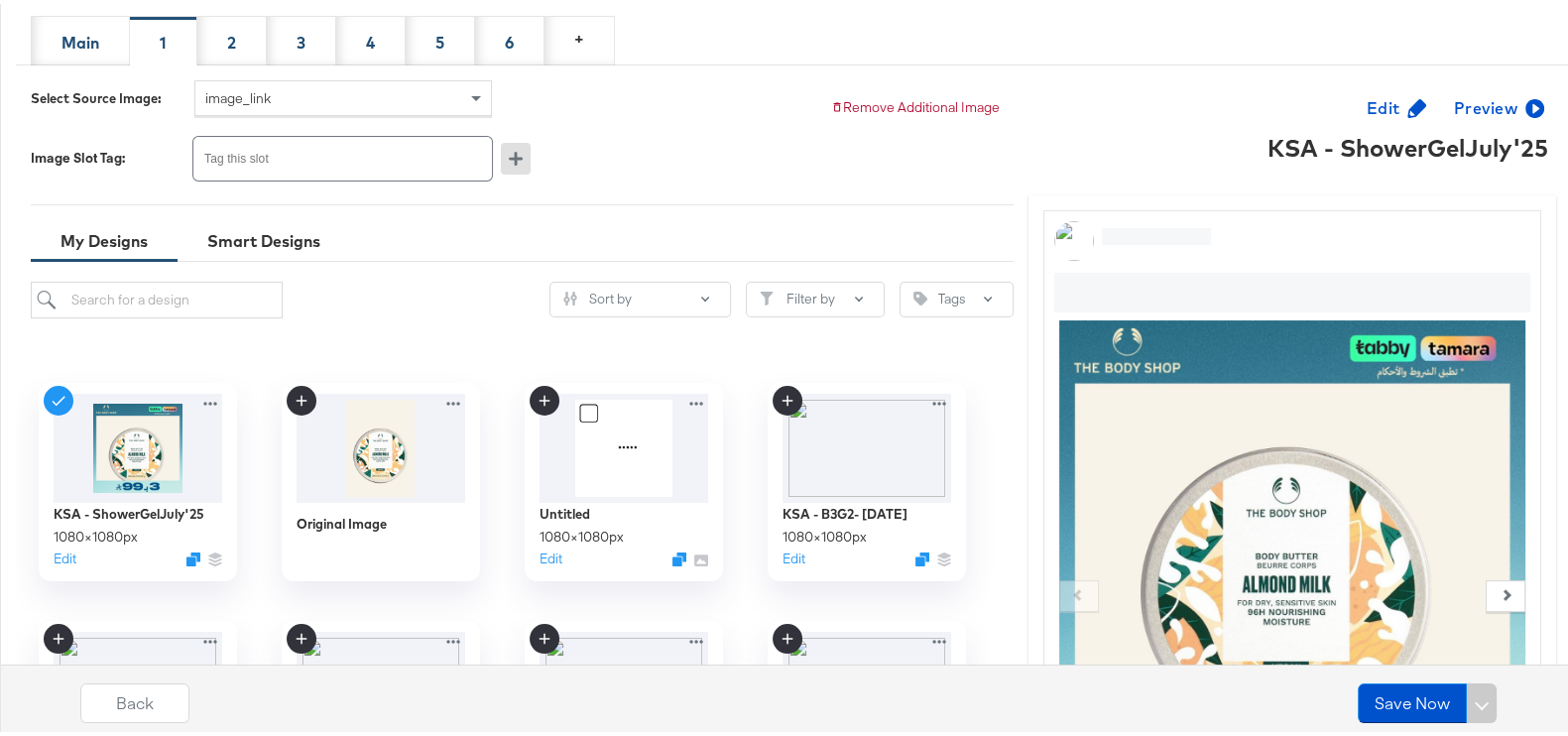 scroll, scrollTop: 247, scrollLeft: 0, axis: vertical 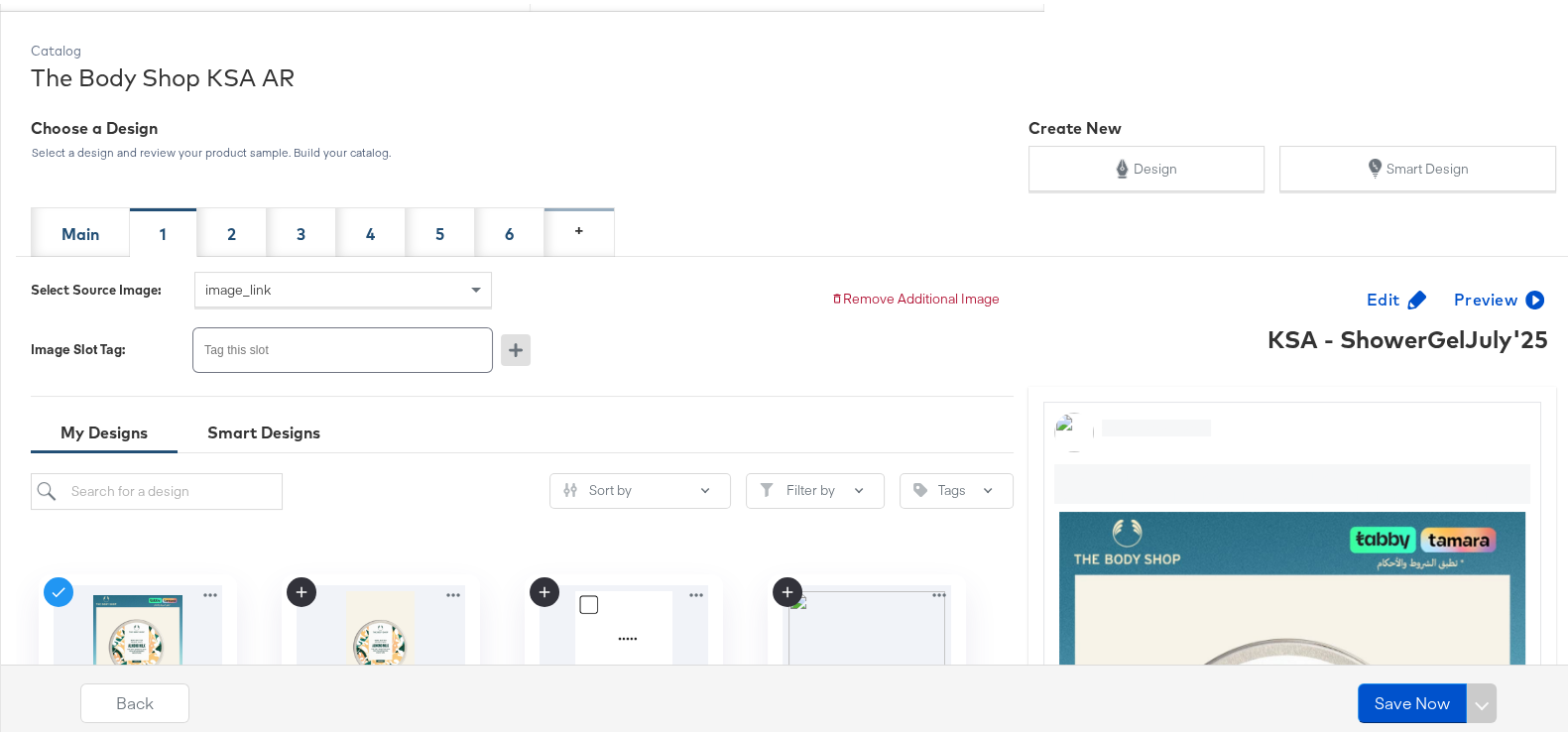 click on "+" at bounding box center (579, 225) 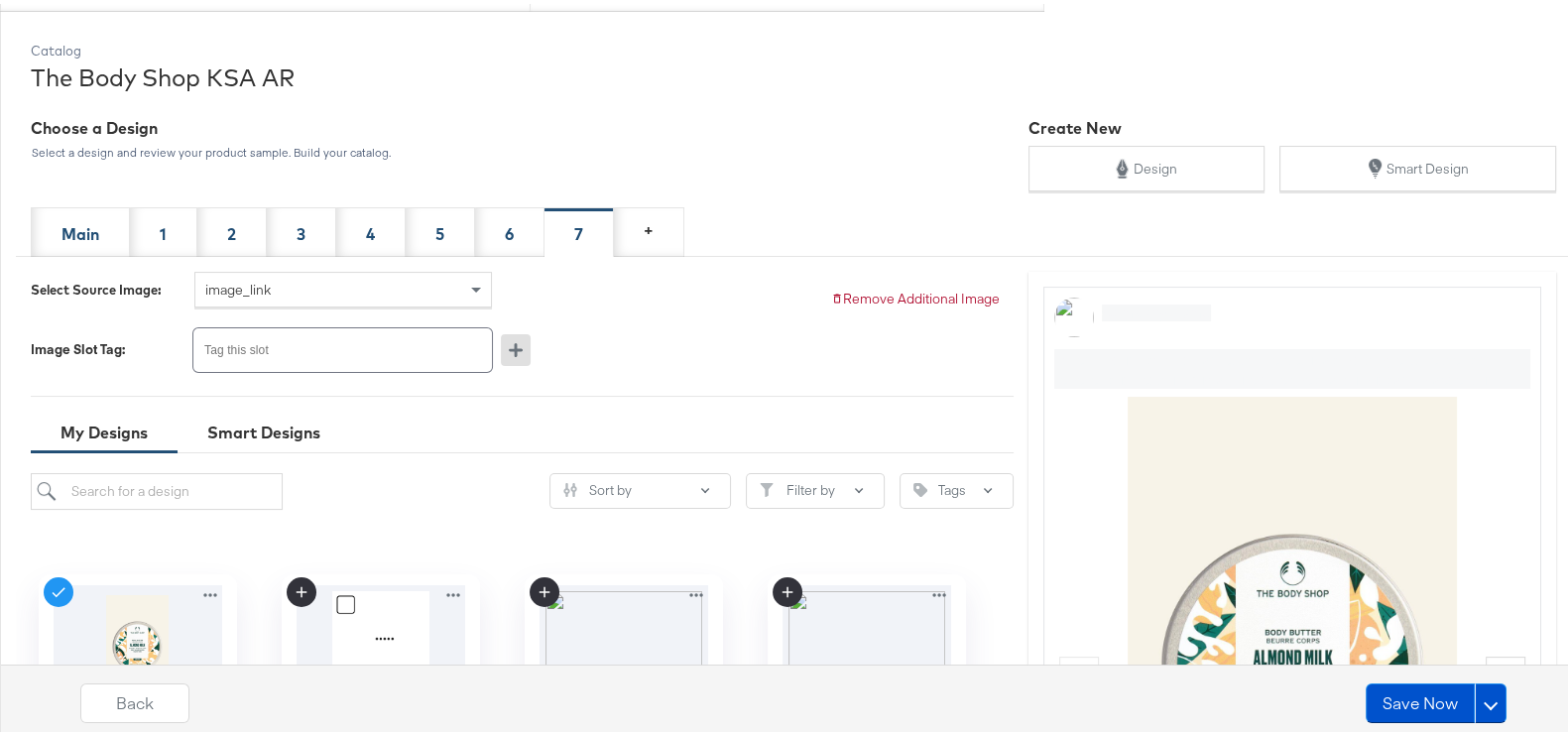 scroll, scrollTop: 495, scrollLeft: 0, axis: vertical 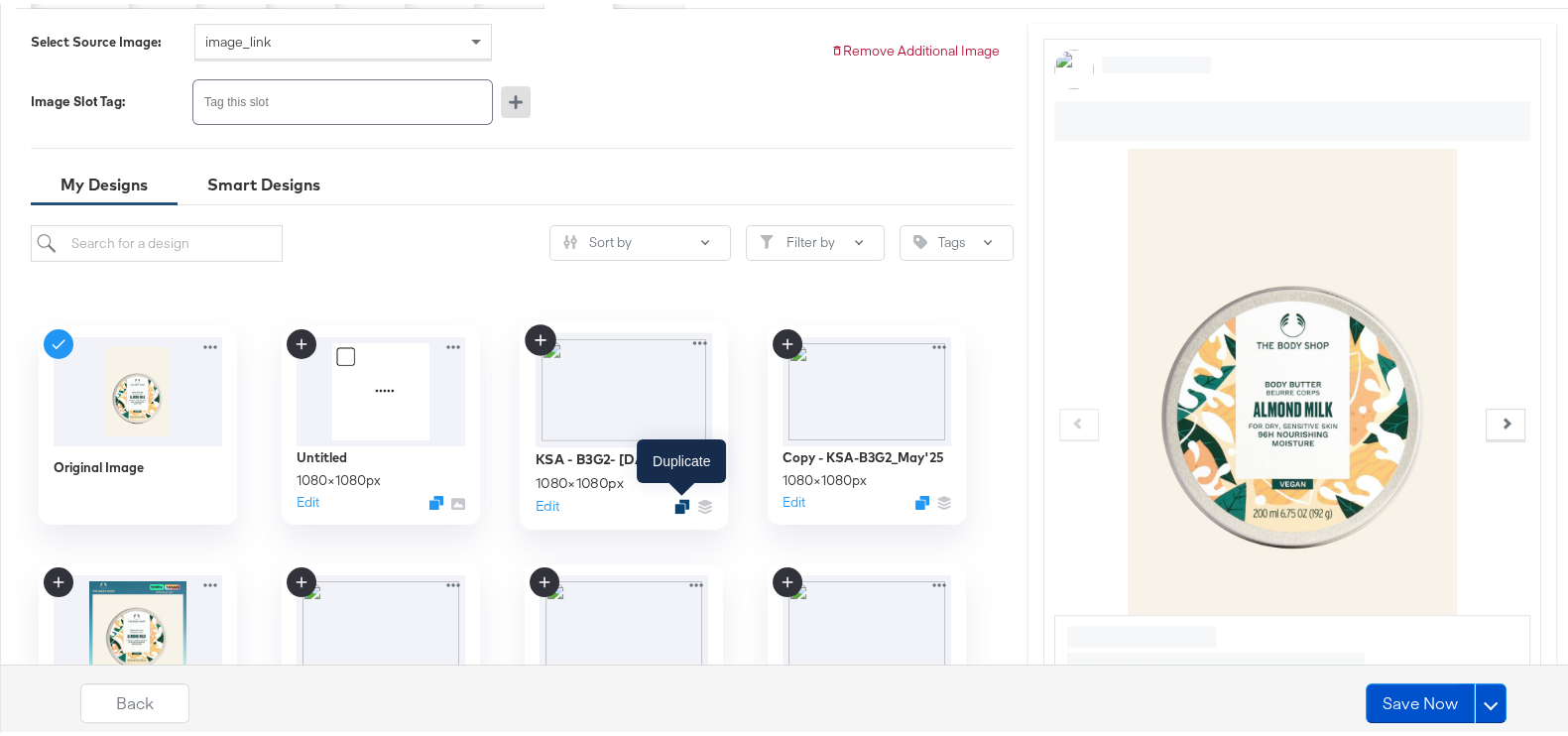 click 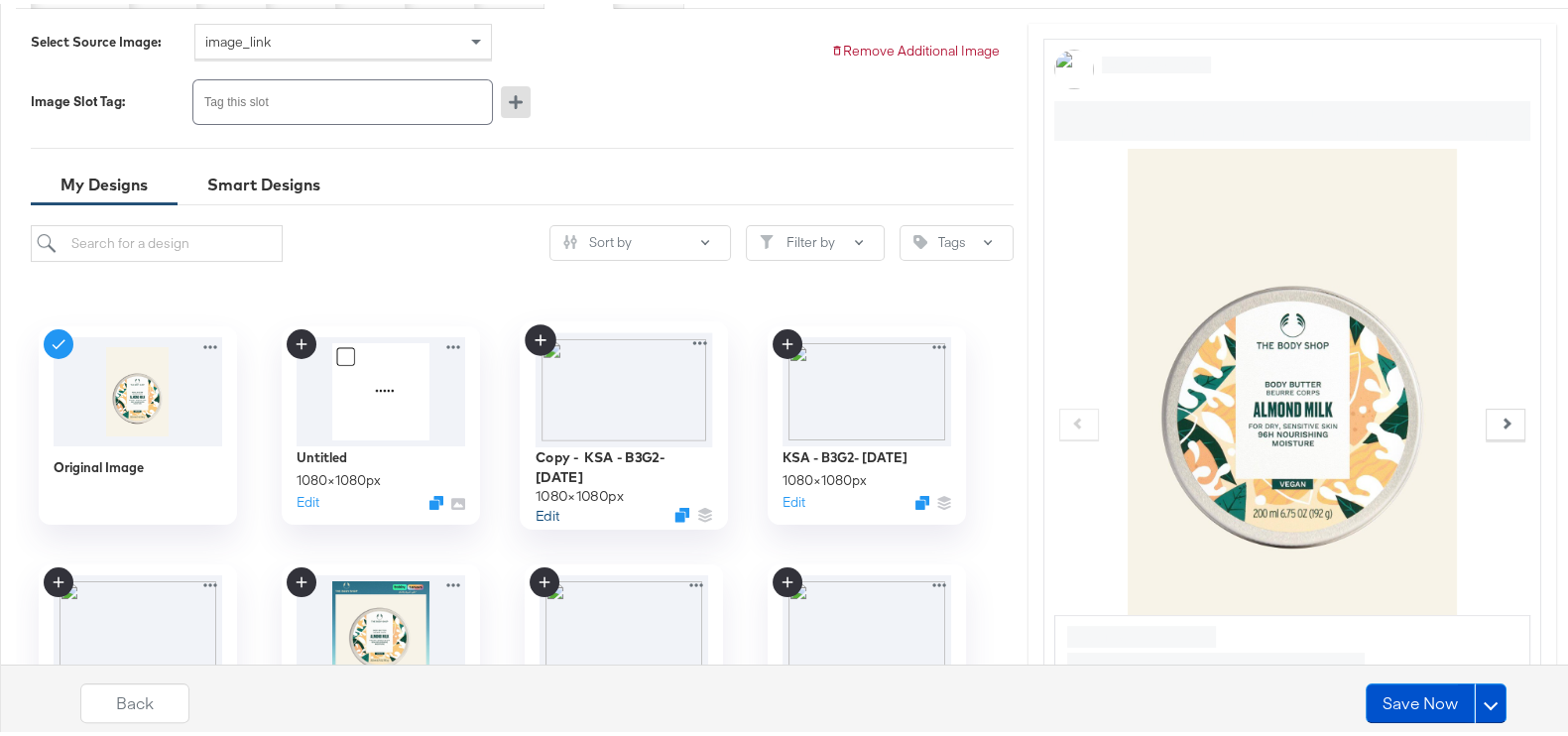 click on "Edit" at bounding box center (546, 511) 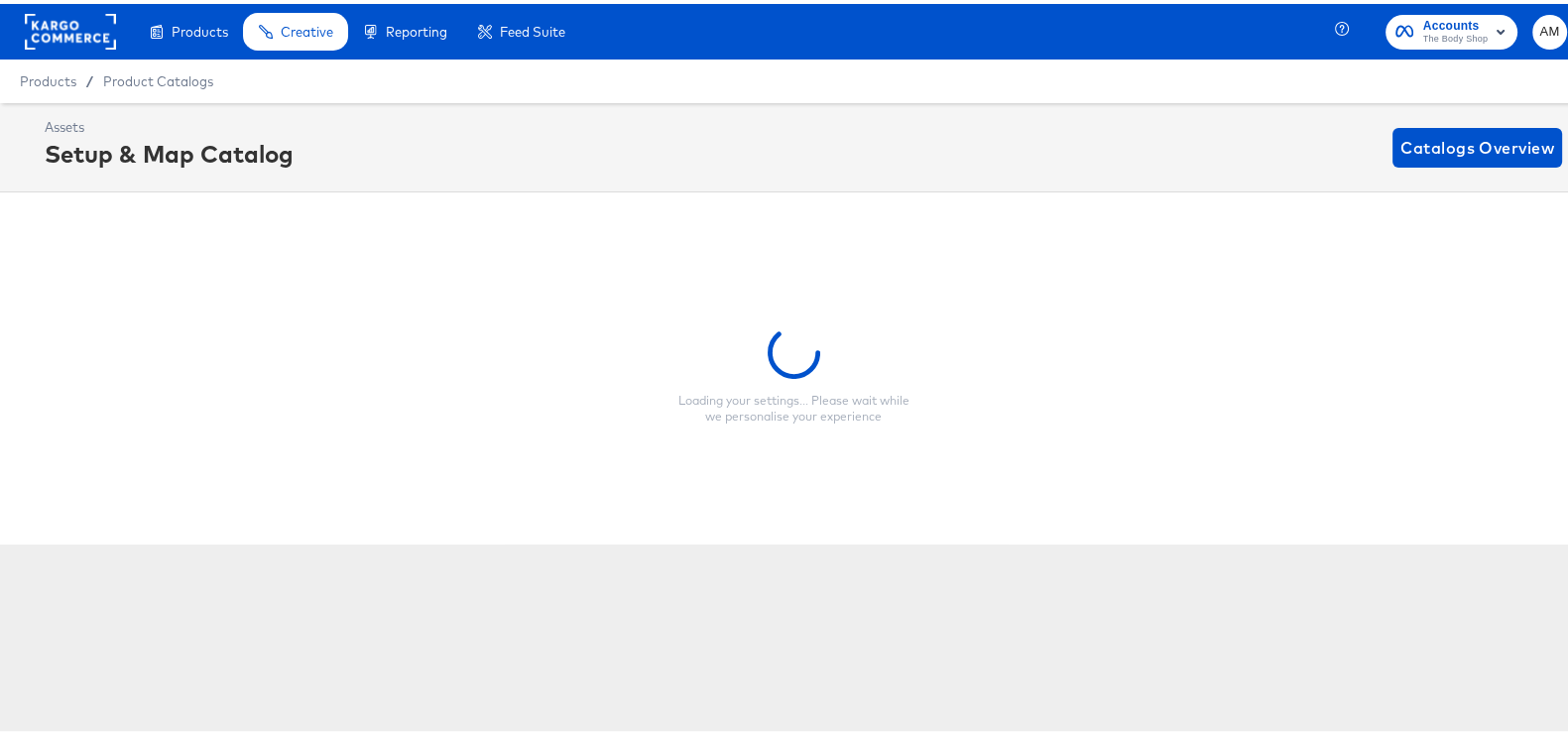 scroll, scrollTop: 0, scrollLeft: 0, axis: both 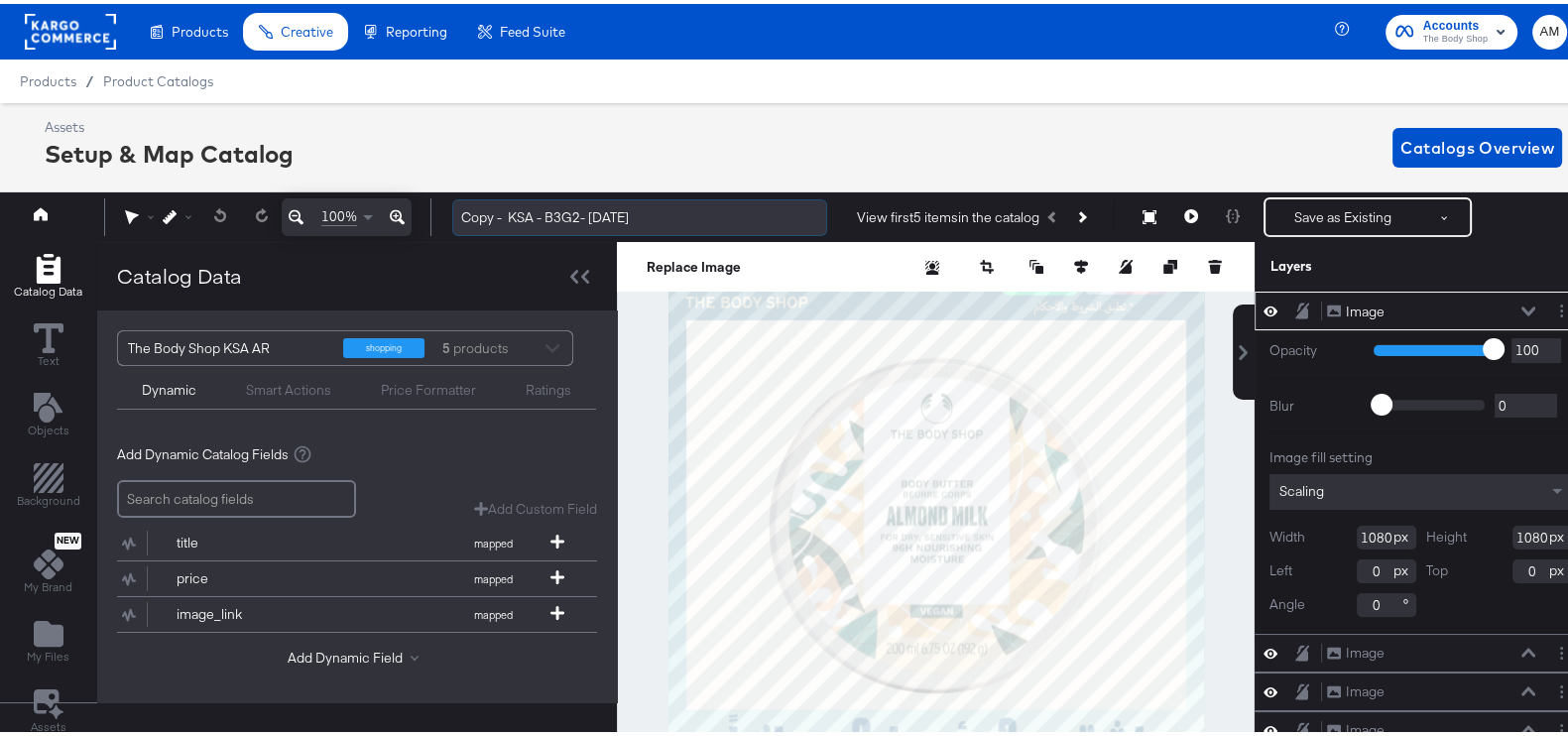 drag, startPoint x: 511, startPoint y: 212, endPoint x: 454, endPoint y: 214, distance: 57.035077 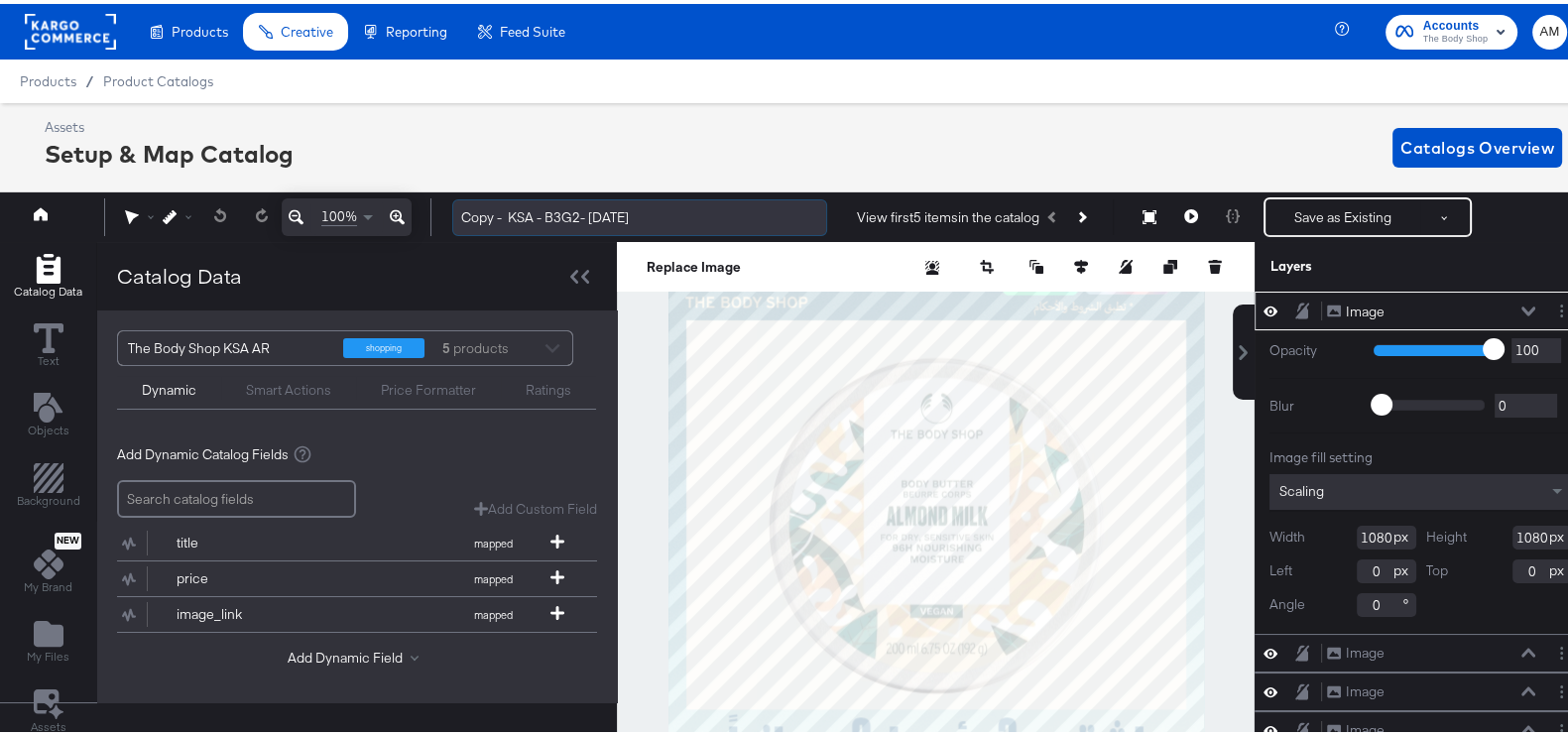 click on "Copy -  KSA - B3G2- [DATE]" at bounding box center (640, 213) 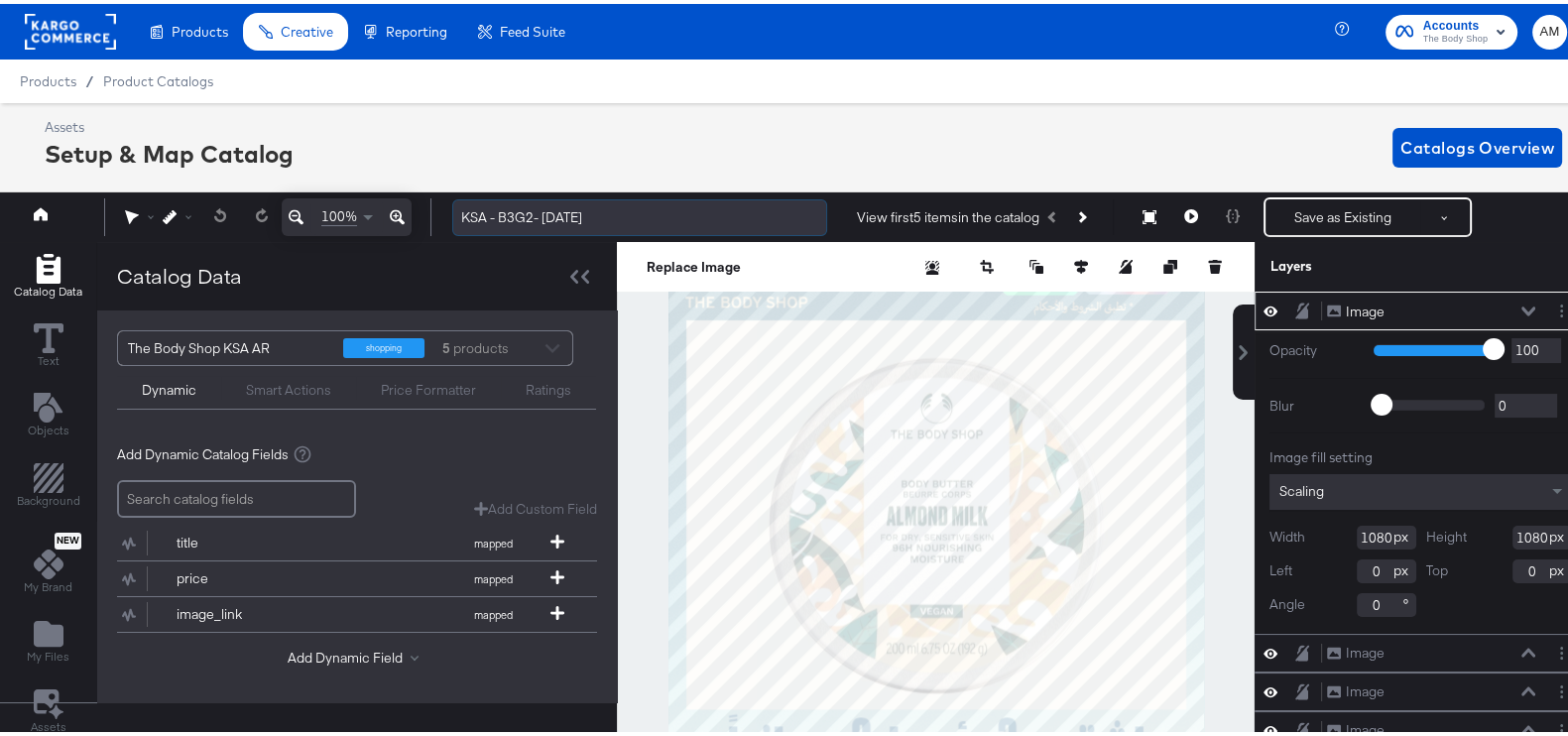 drag, startPoint x: 534, startPoint y: 215, endPoint x: 501, endPoint y: 215, distance: 33 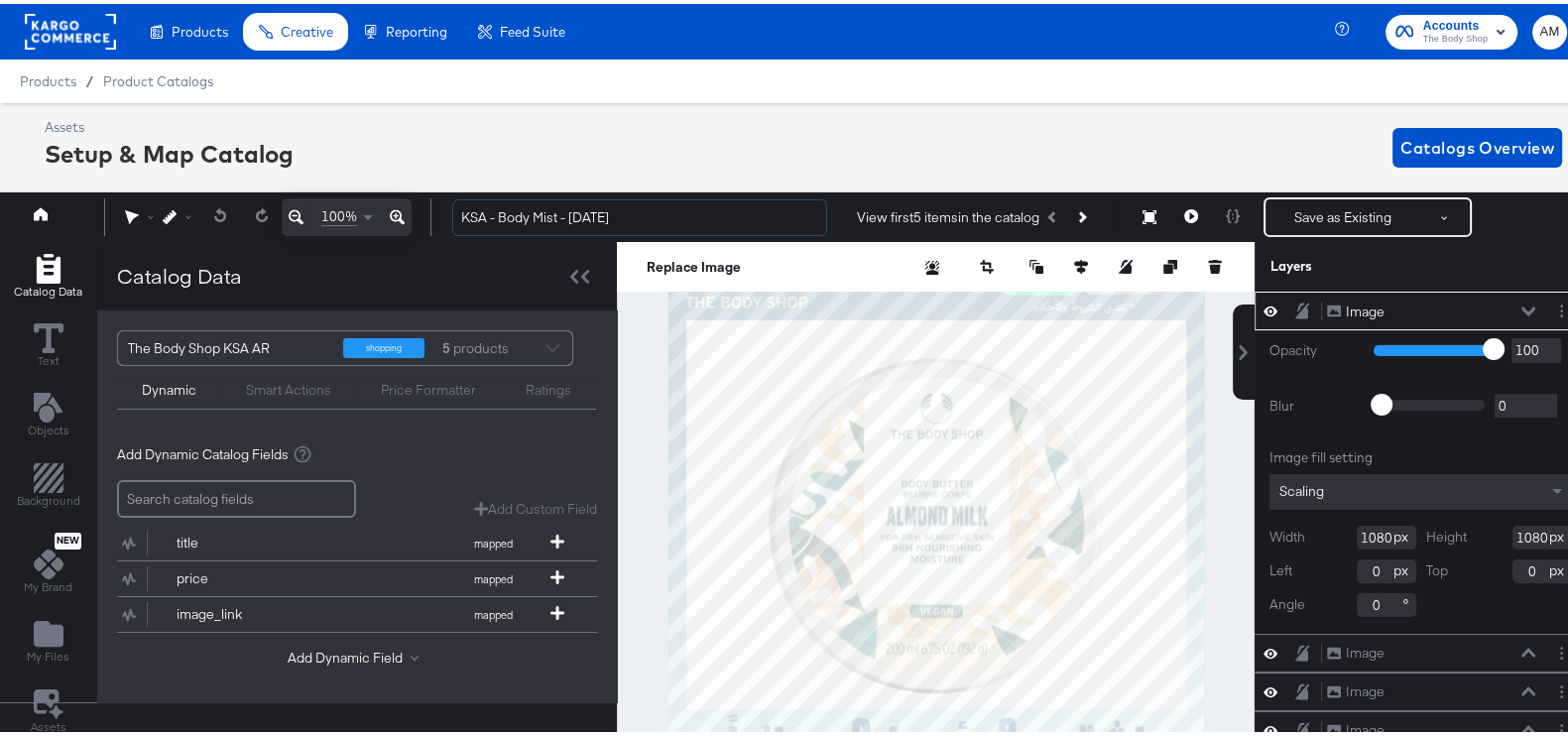 type on "KSA - Body Mist - [DATE]" 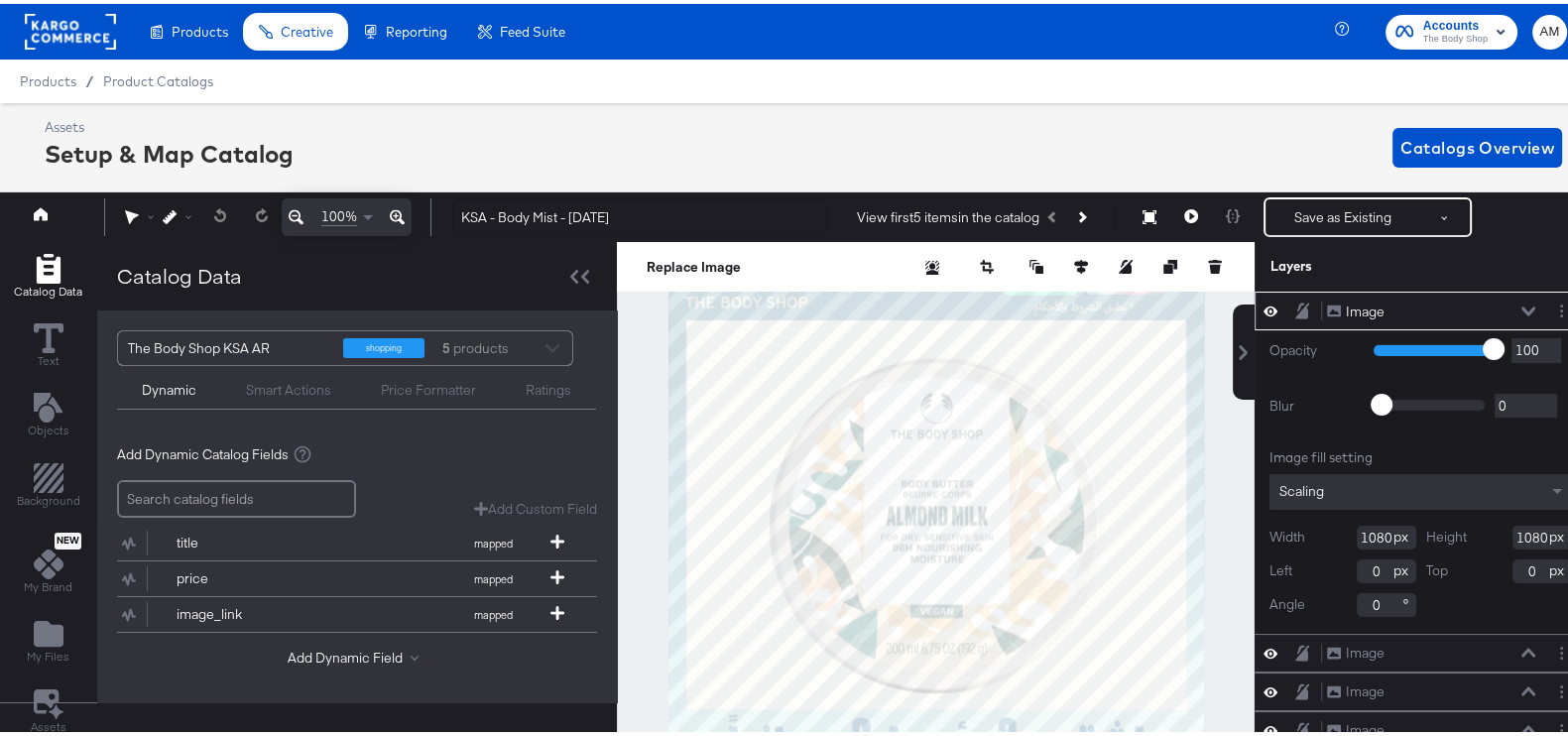 click on "Assets Setup & Map Catalog Catalogs Overview" at bounding box center (803, 143) 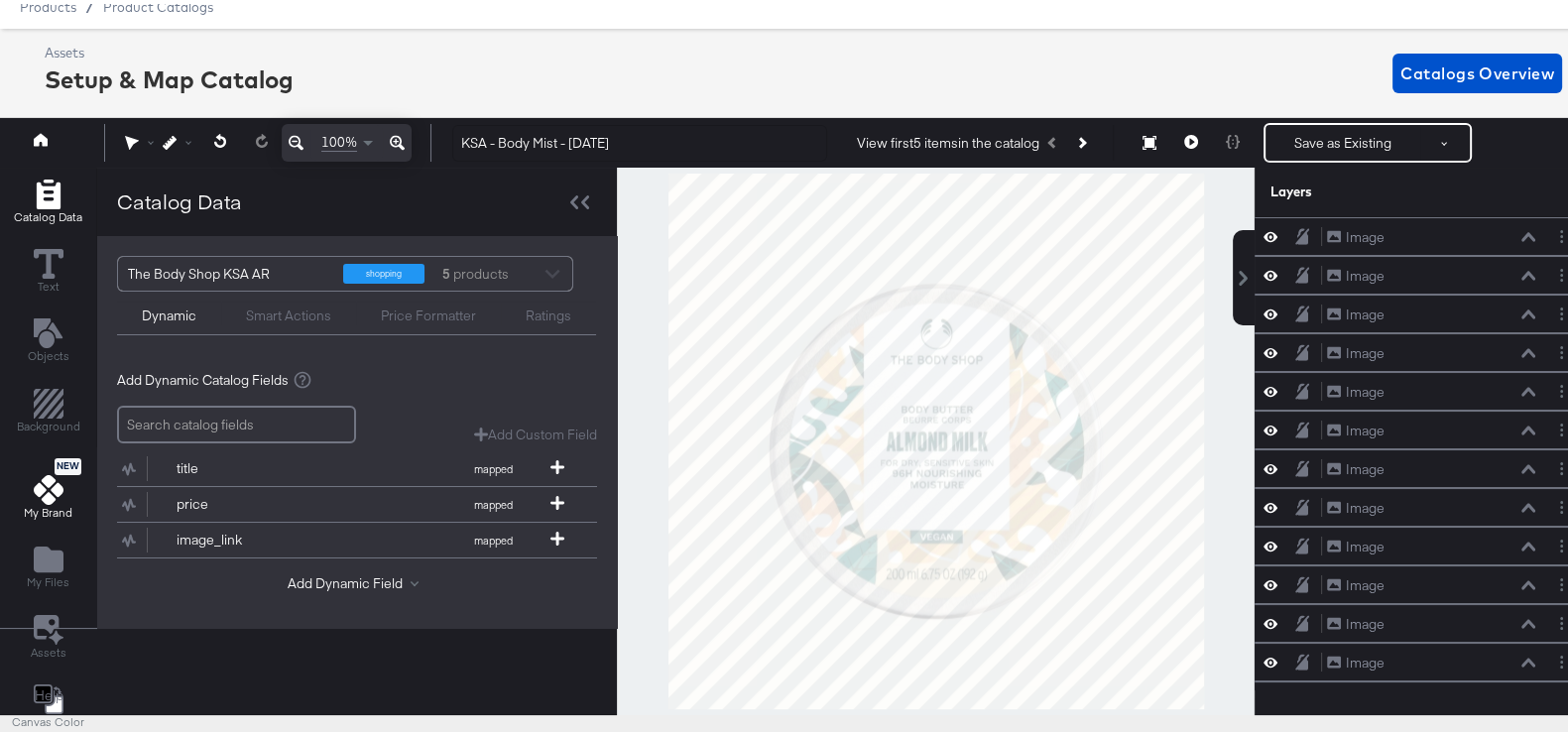 scroll, scrollTop: 74, scrollLeft: 0, axis: vertical 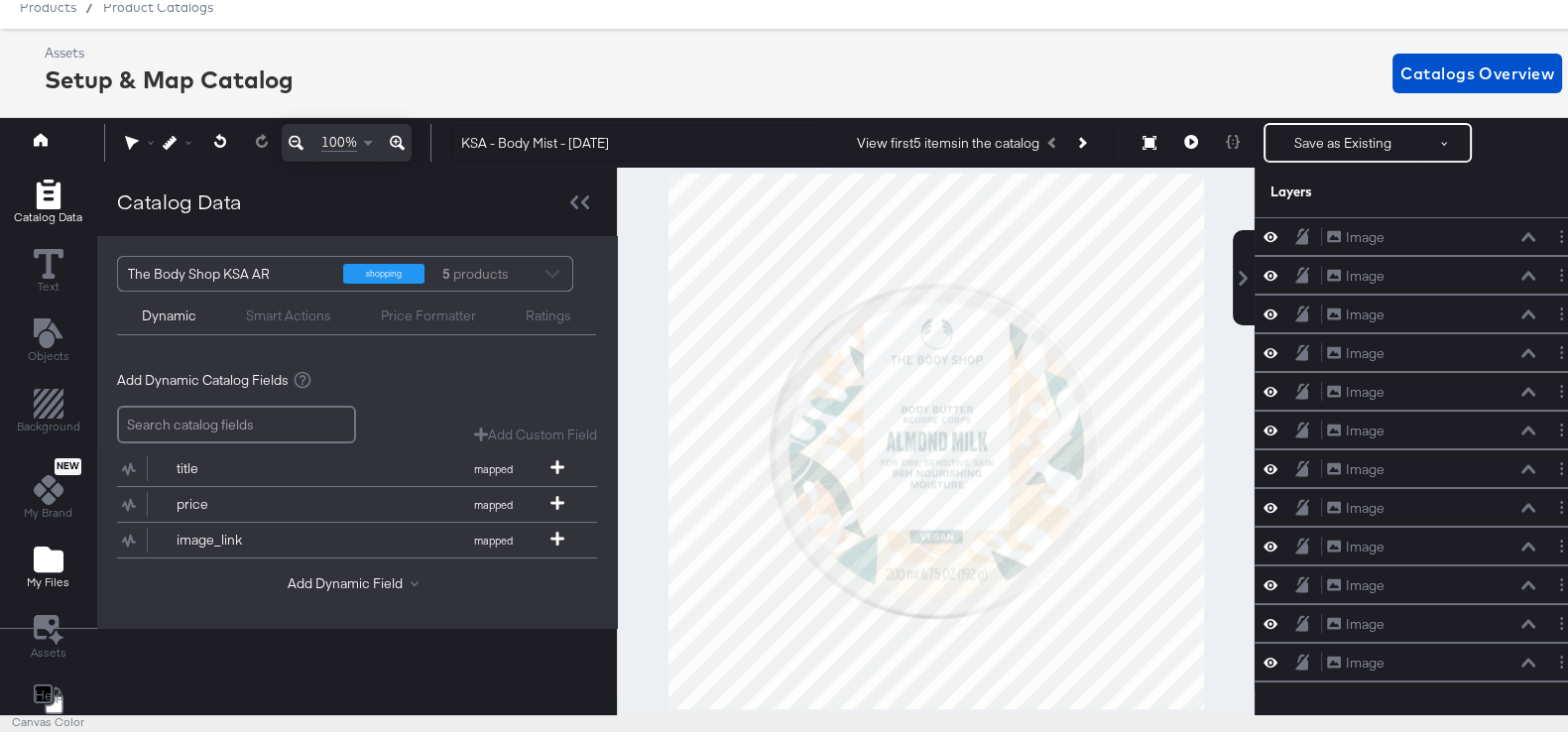 click on "My Files" at bounding box center (48, 578) 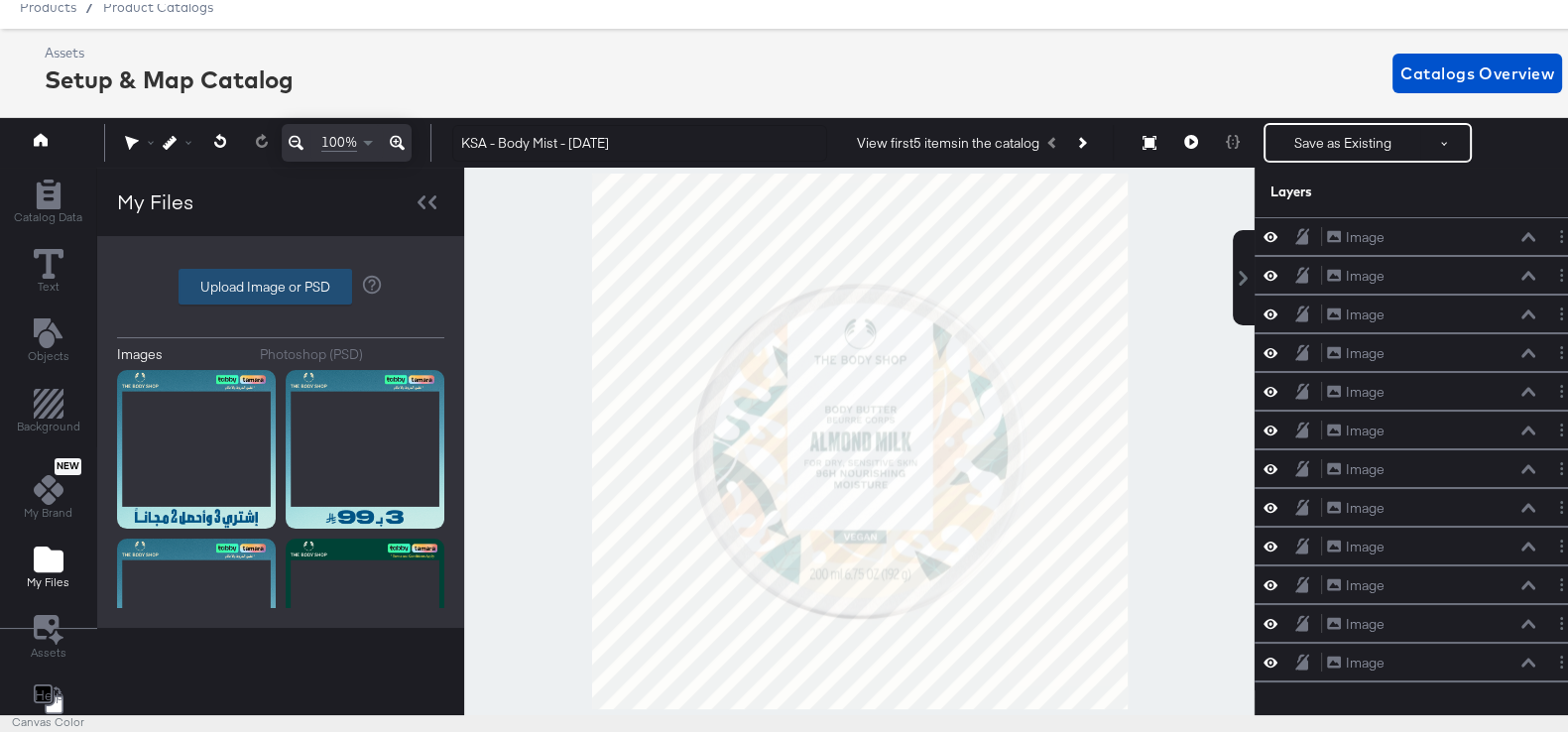 click on "Upload Image or PSD" at bounding box center [265, 283] 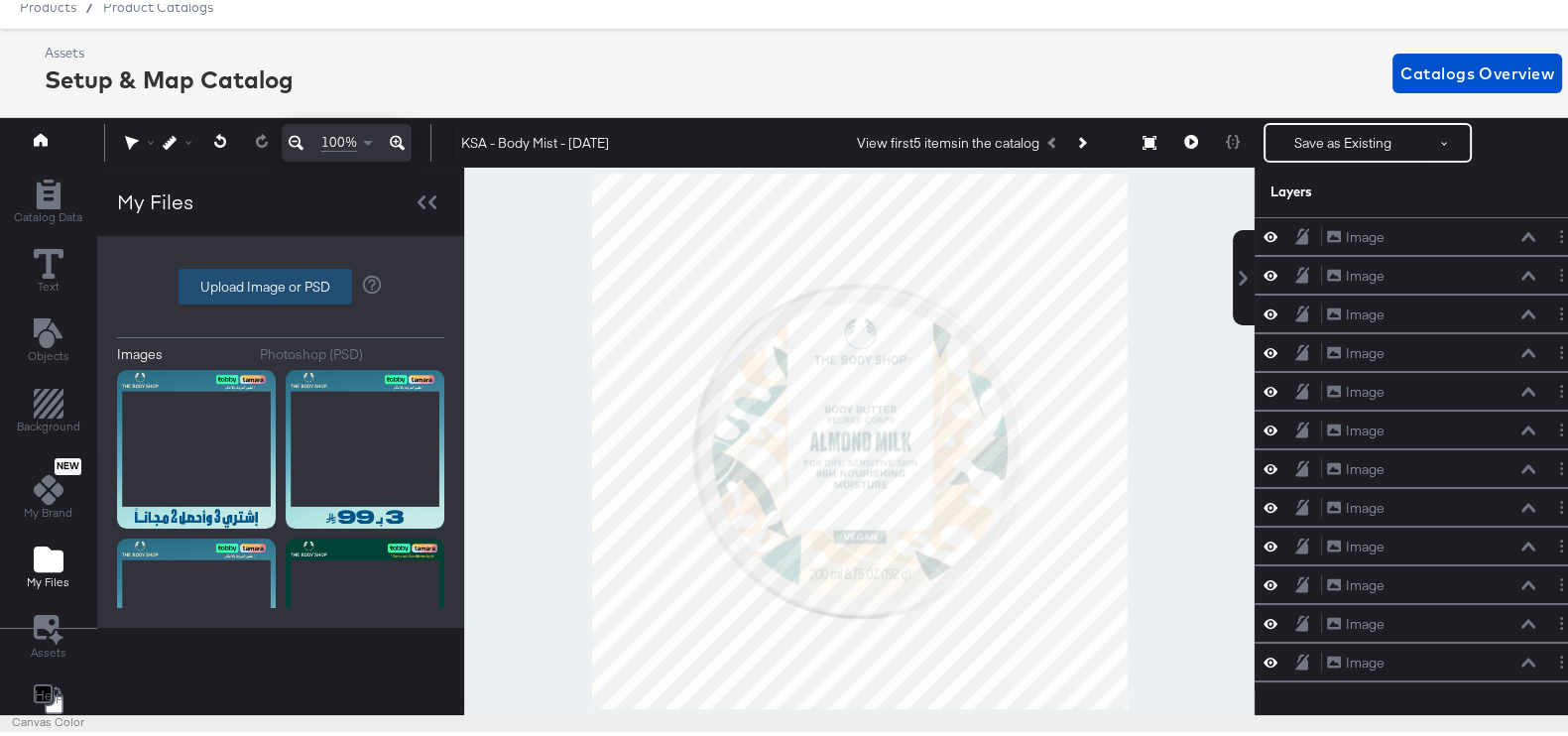 type on "C:\fakepath\KSA Body Mist AR.png" 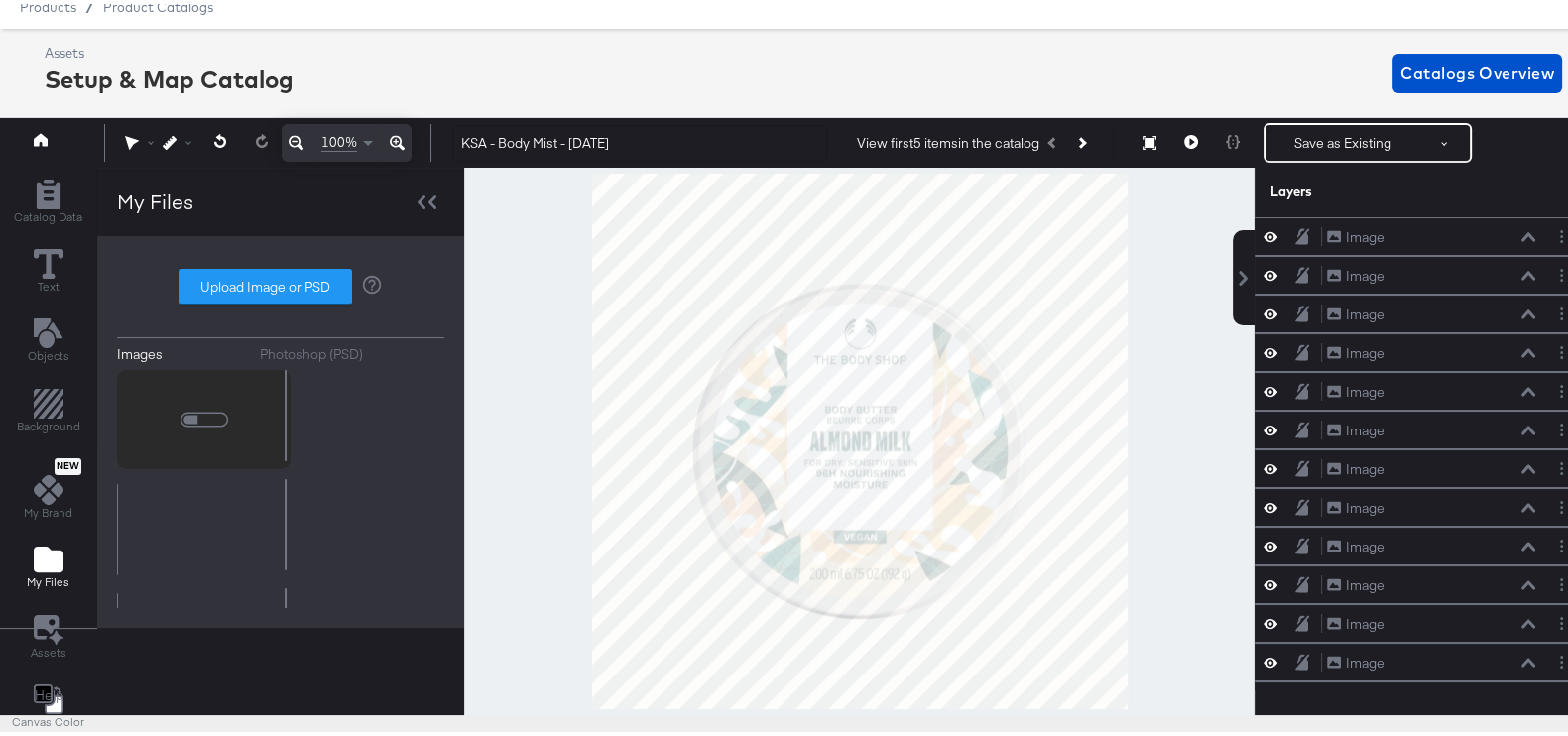 type 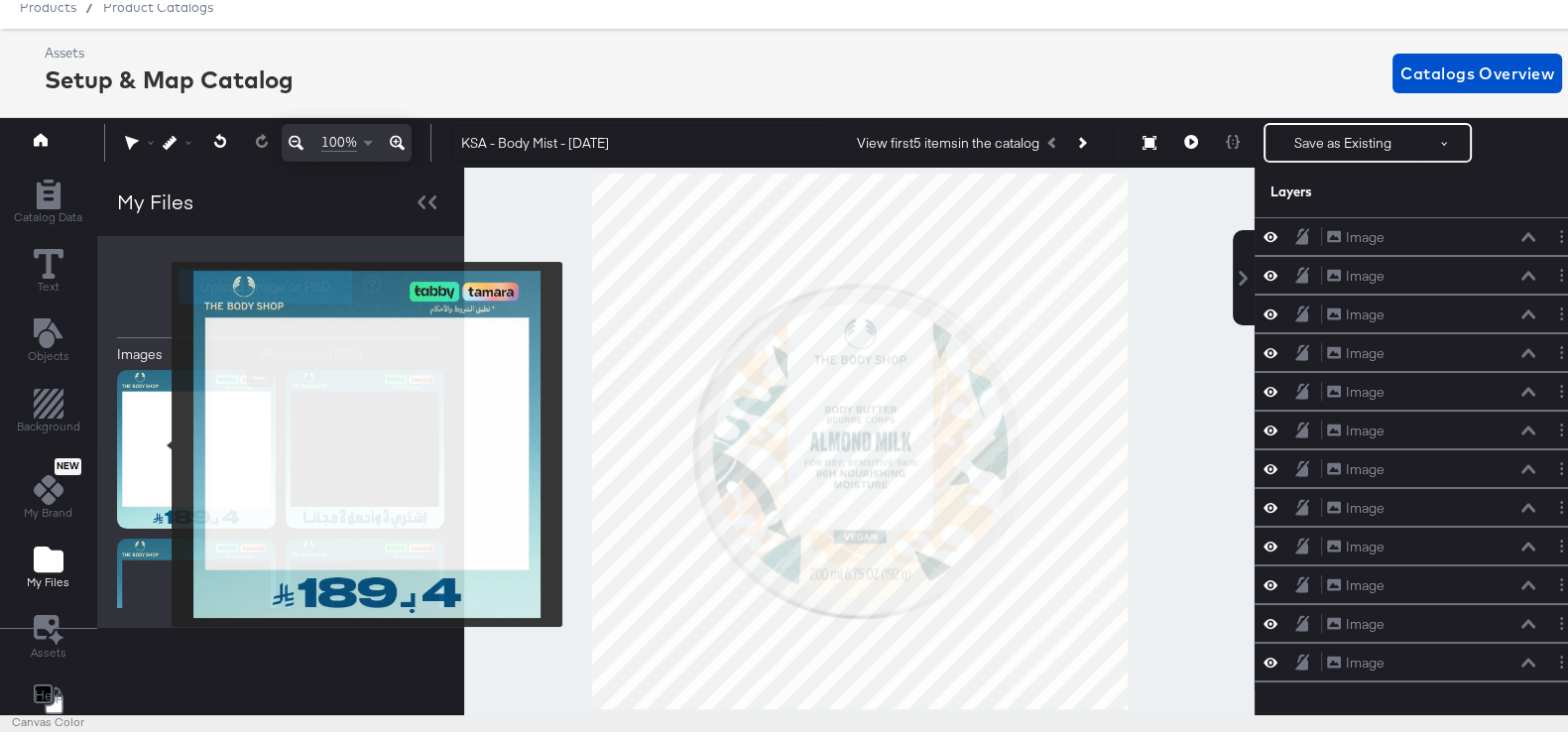 click at bounding box center (196, 445) 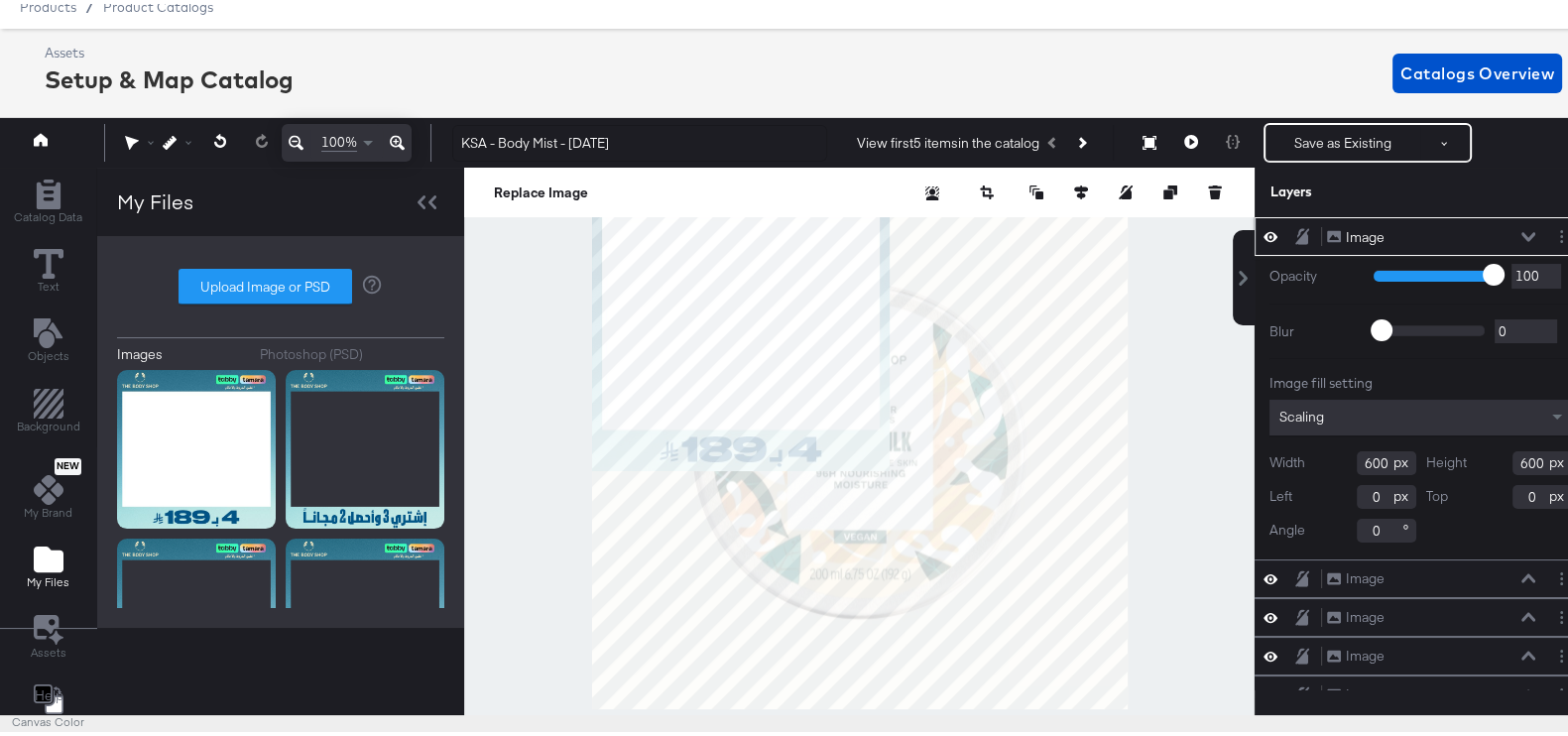 click on "600" at bounding box center (1387, 459) 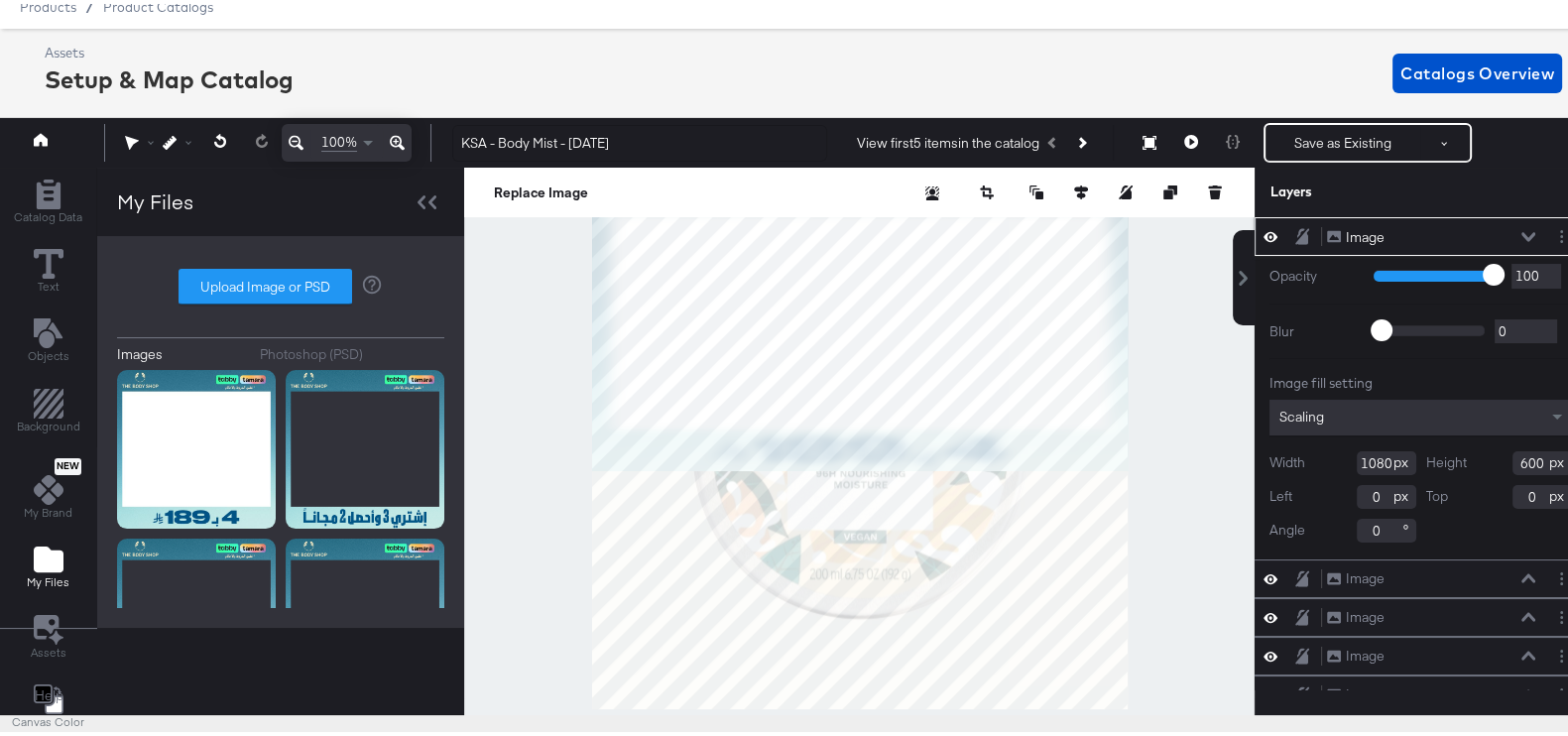 type on "1080" 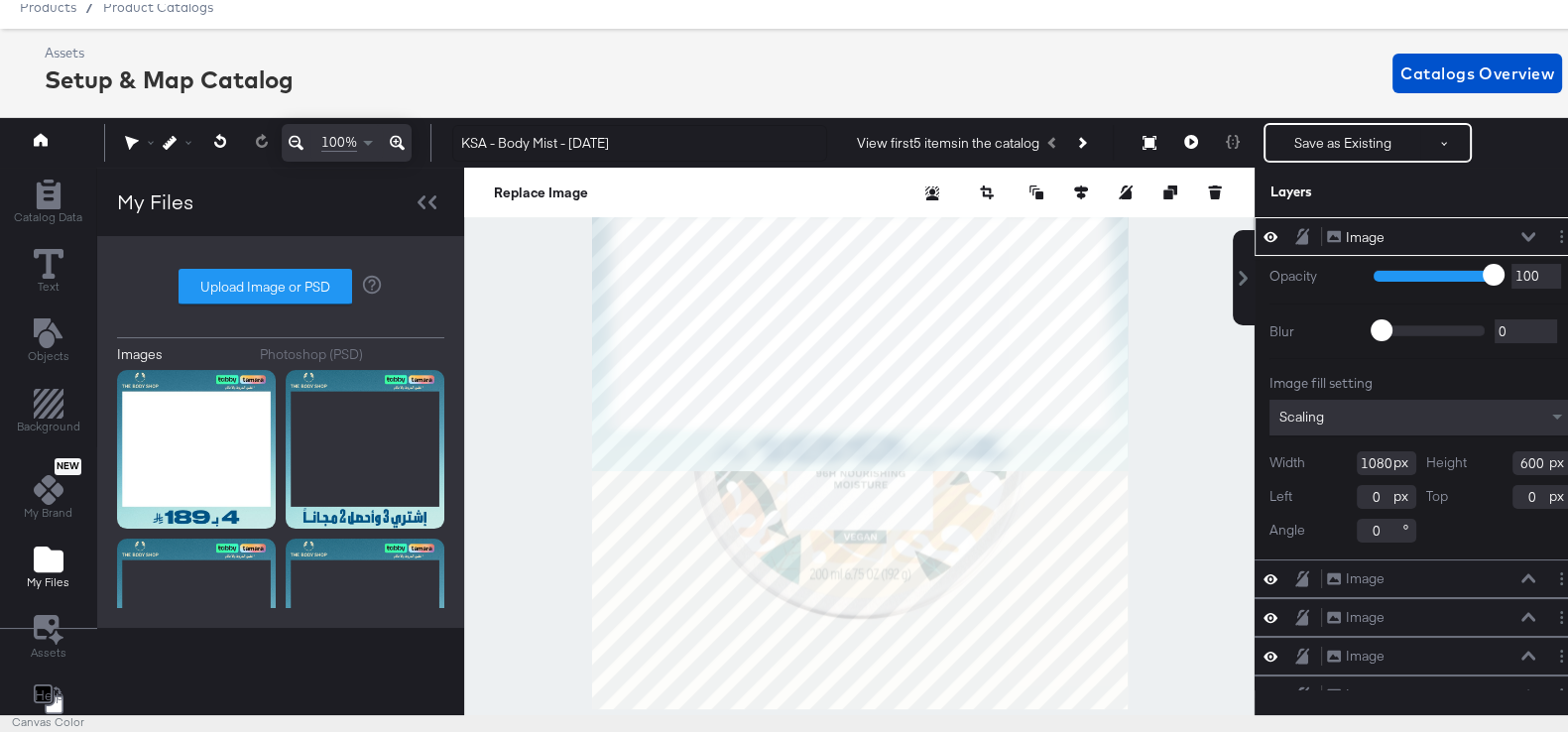 click on "600" at bounding box center (1542, 459) 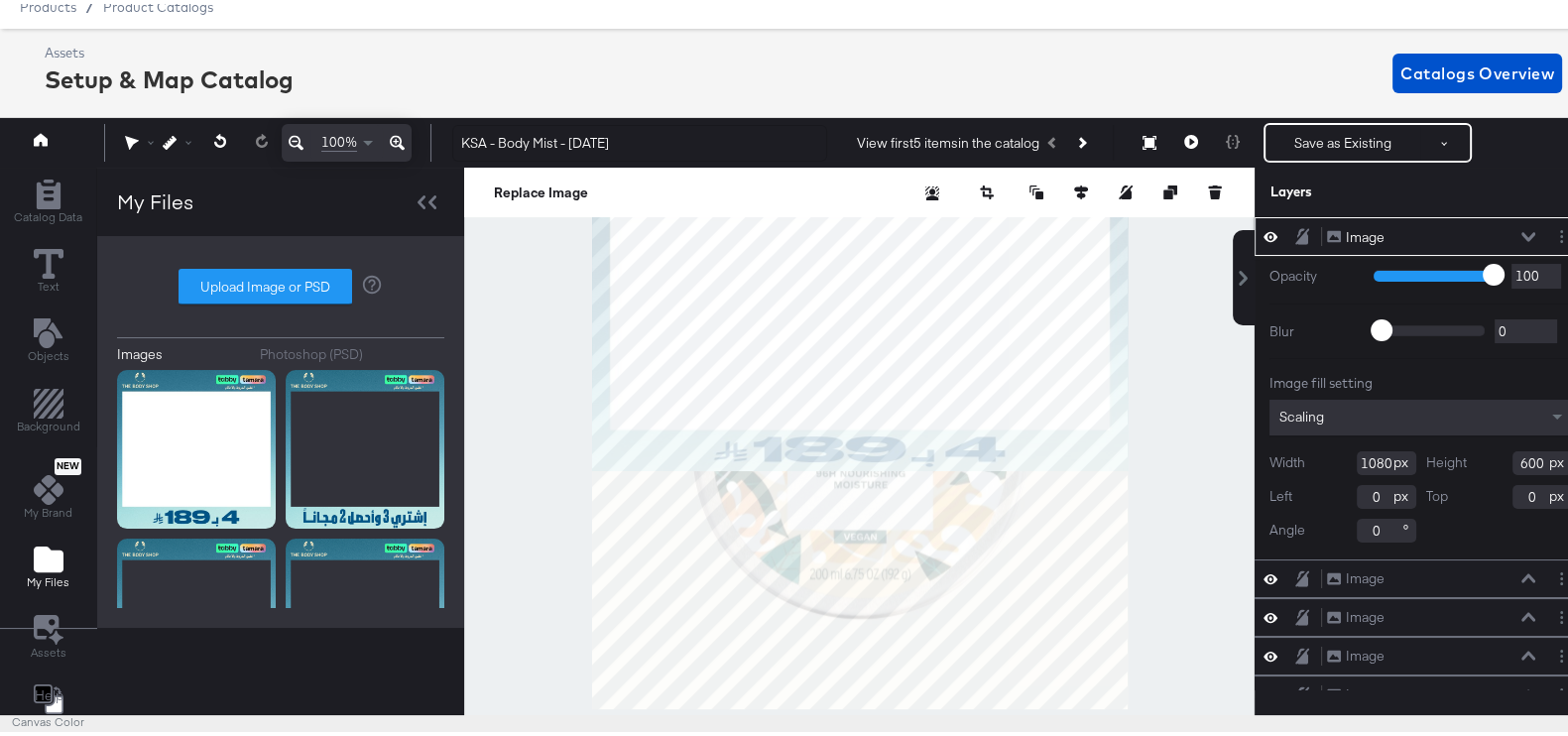 click on "600" at bounding box center [1542, 459] 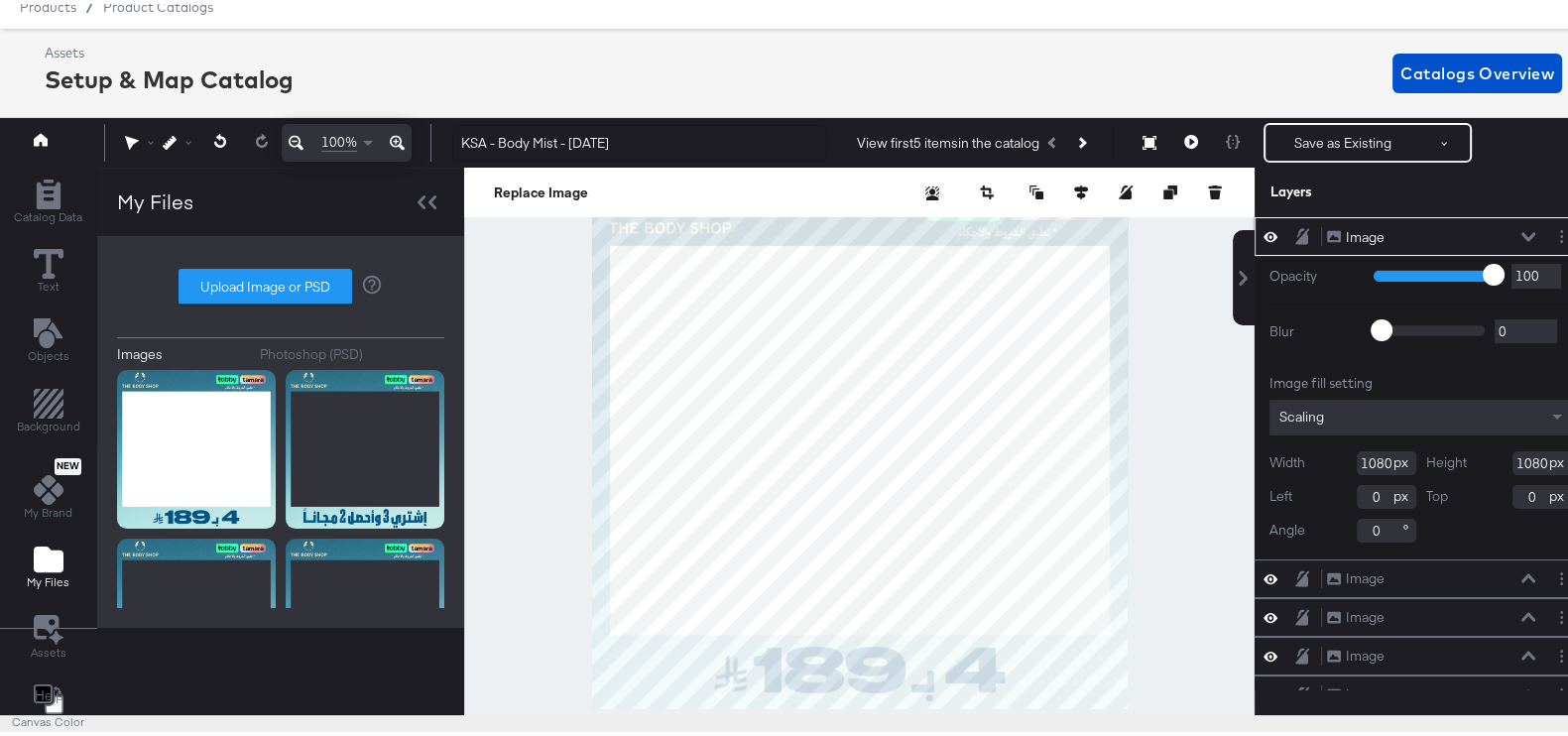 type on "1080" 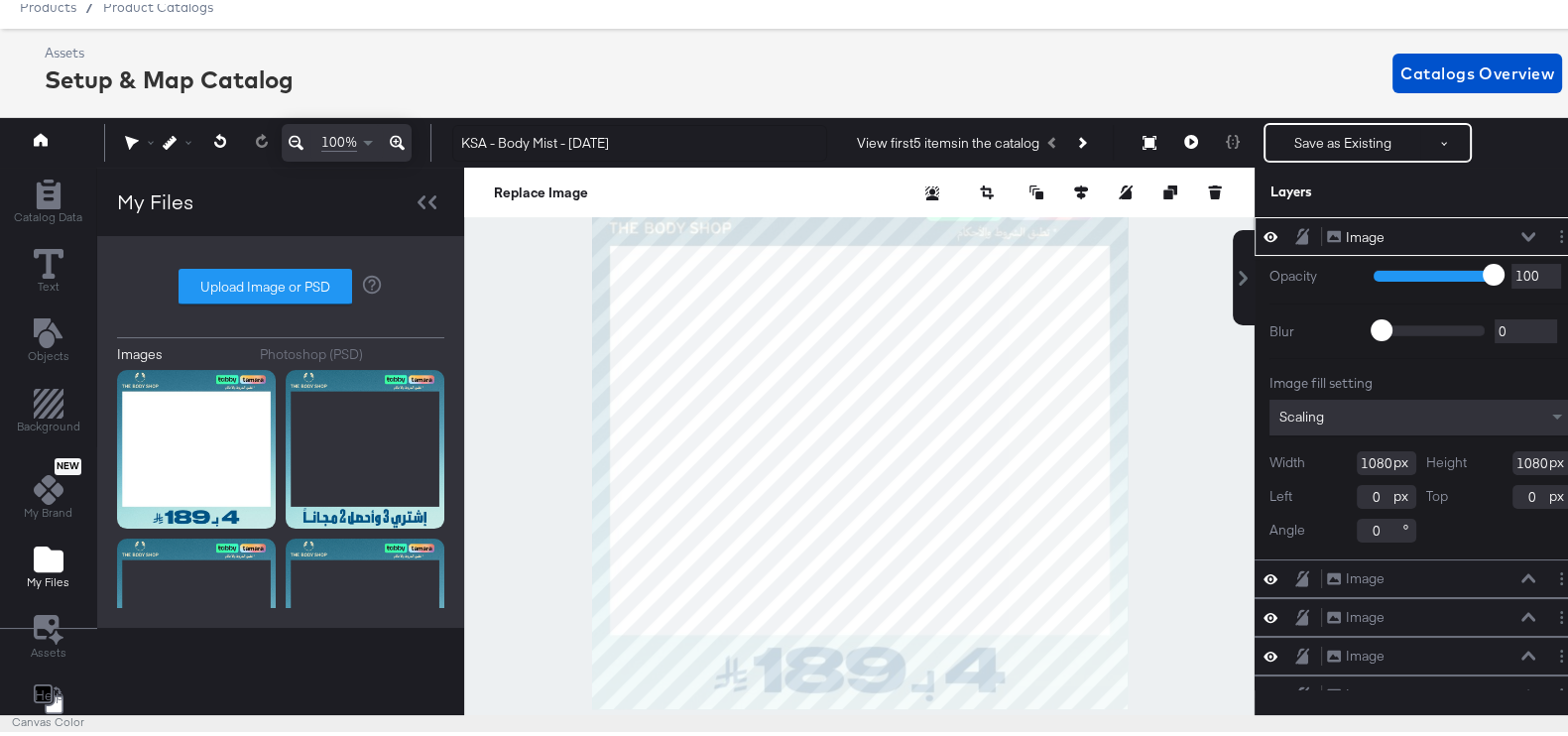 click 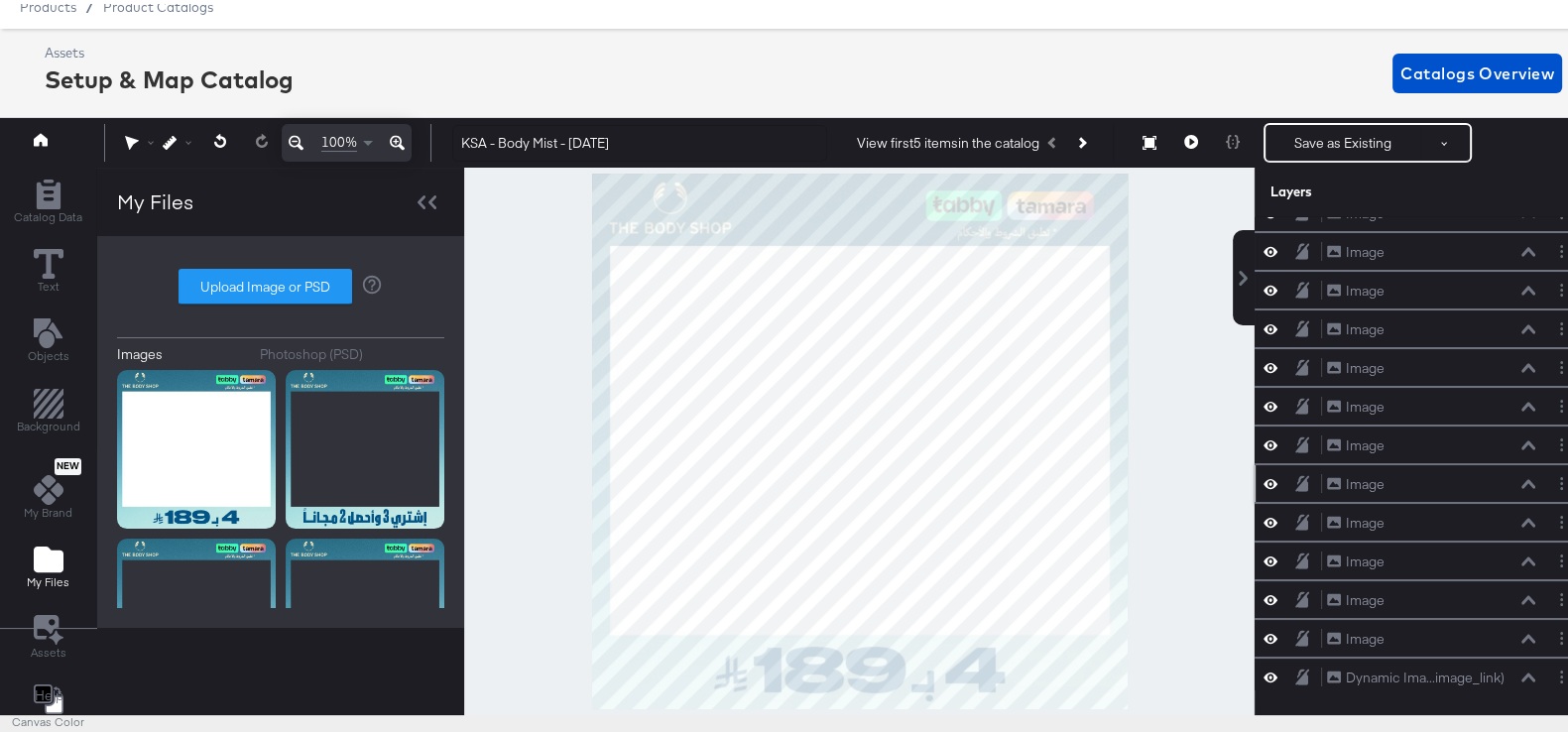 scroll, scrollTop: 0, scrollLeft: 0, axis: both 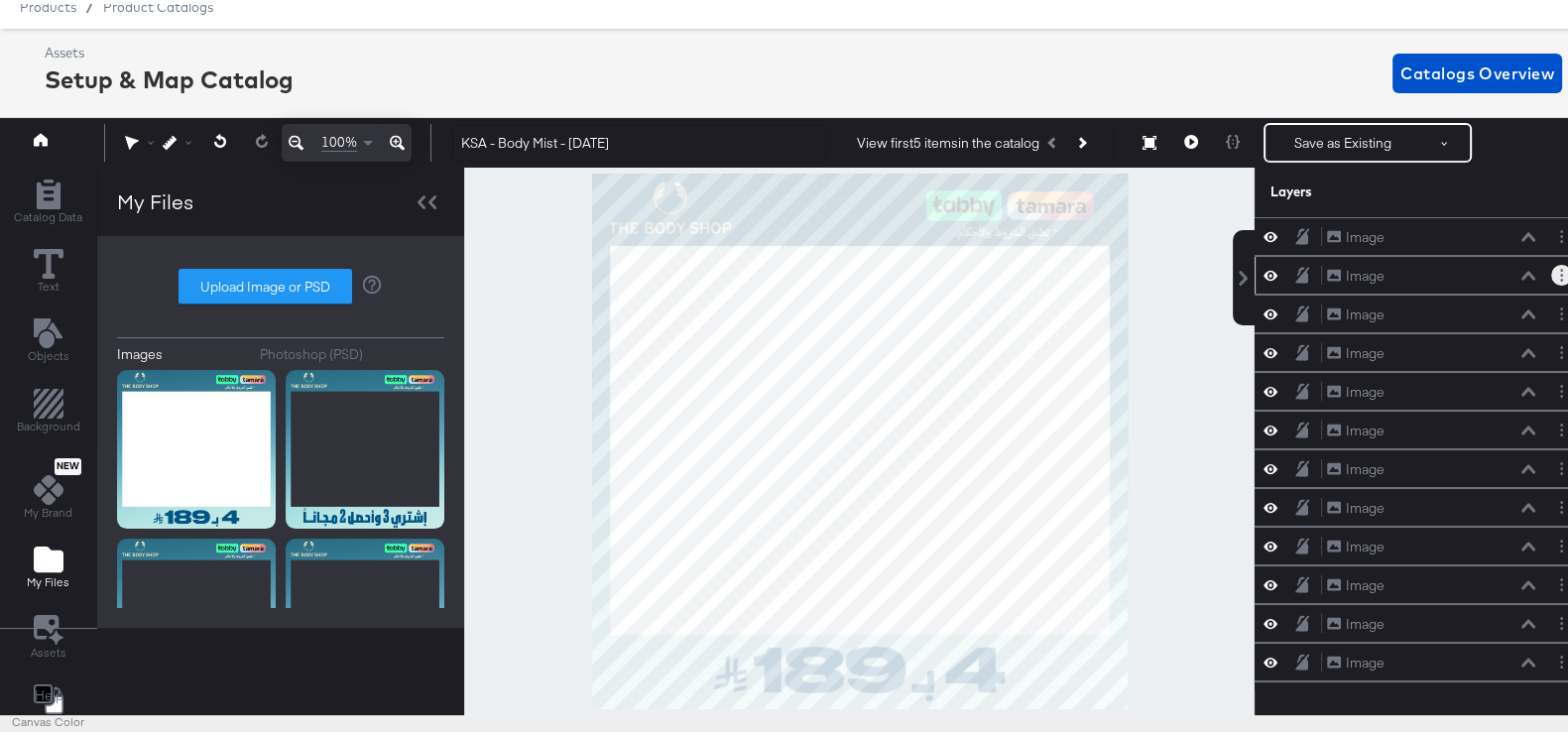 click at bounding box center [1561, 271] 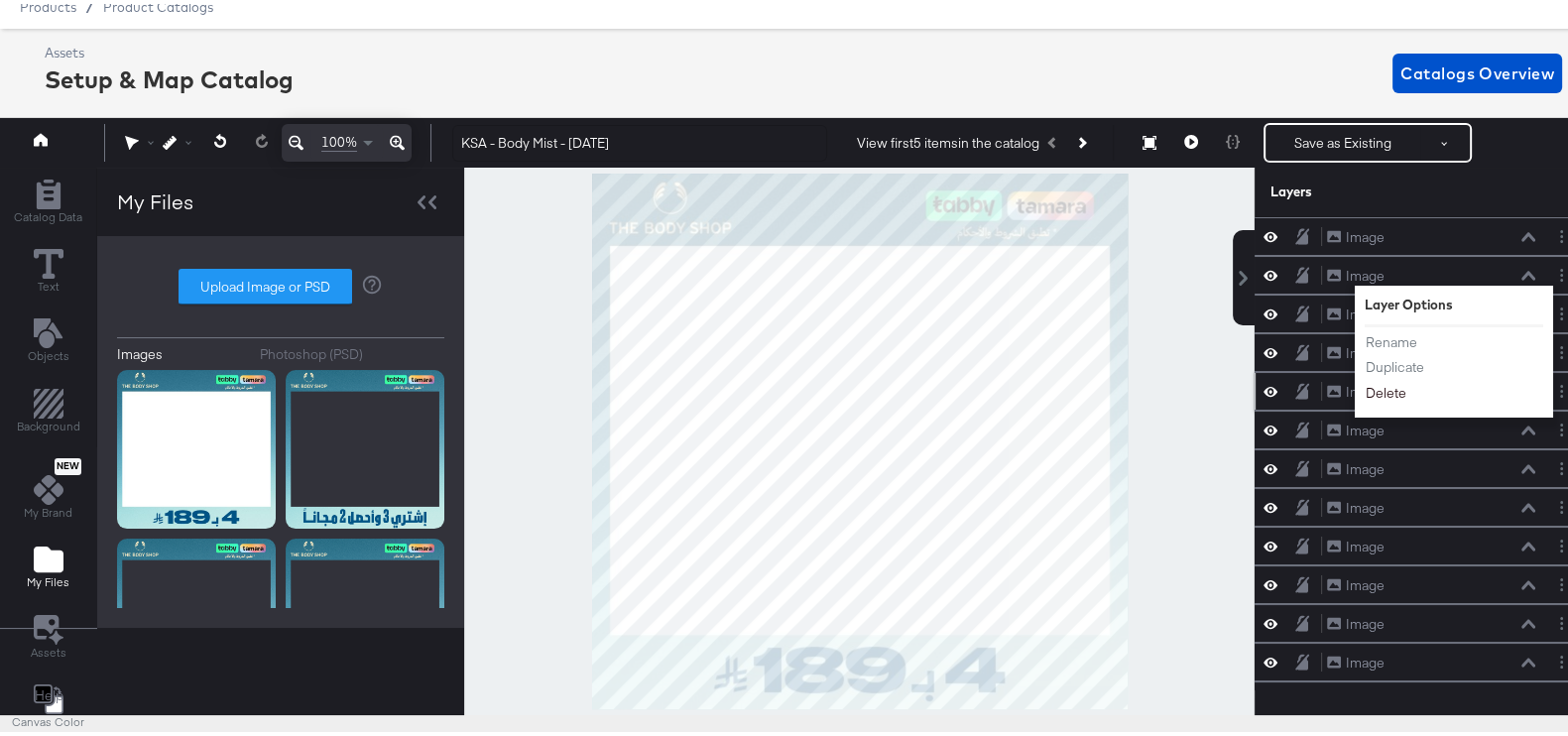 click on "Delete" at bounding box center (1386, 389) 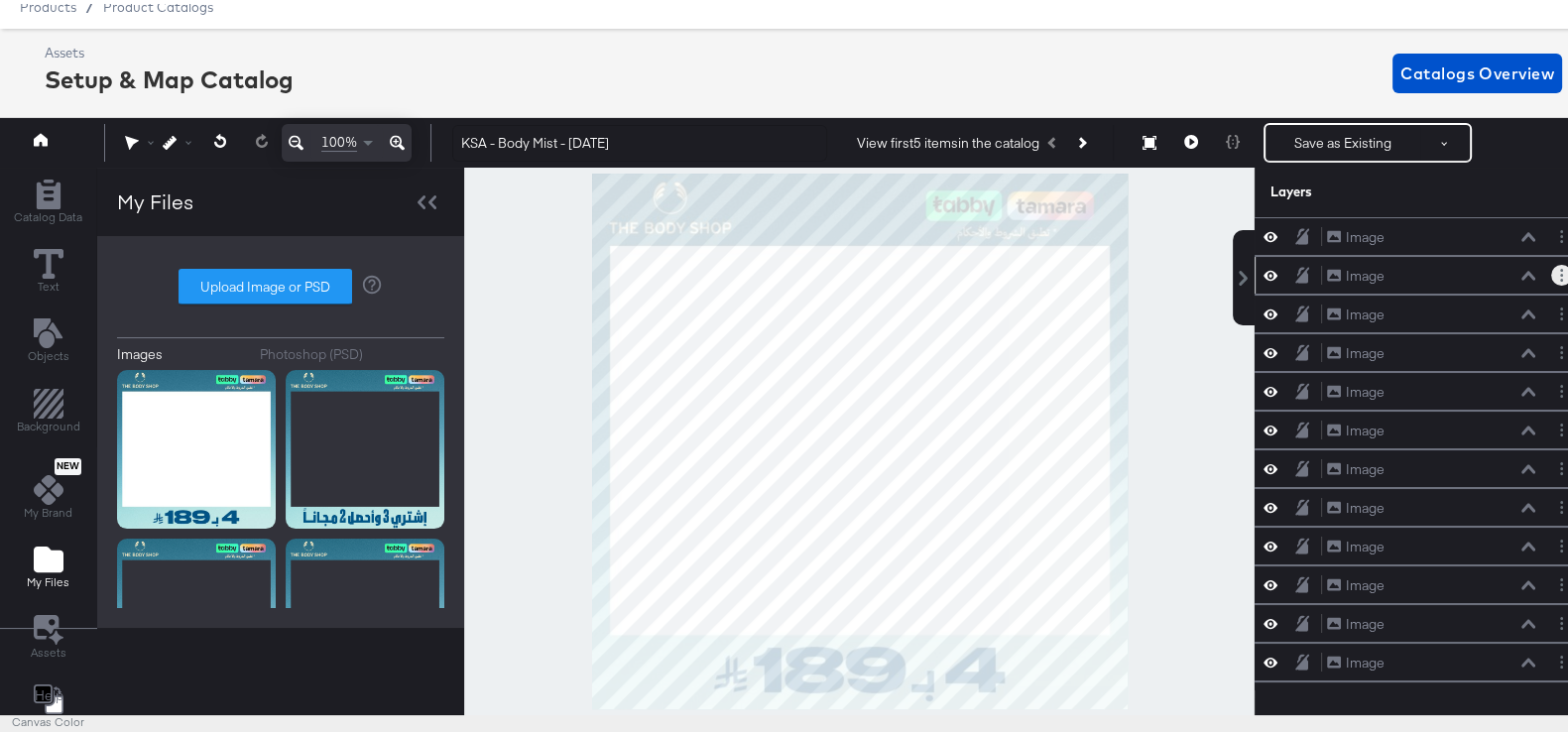 click at bounding box center (1561, 271) 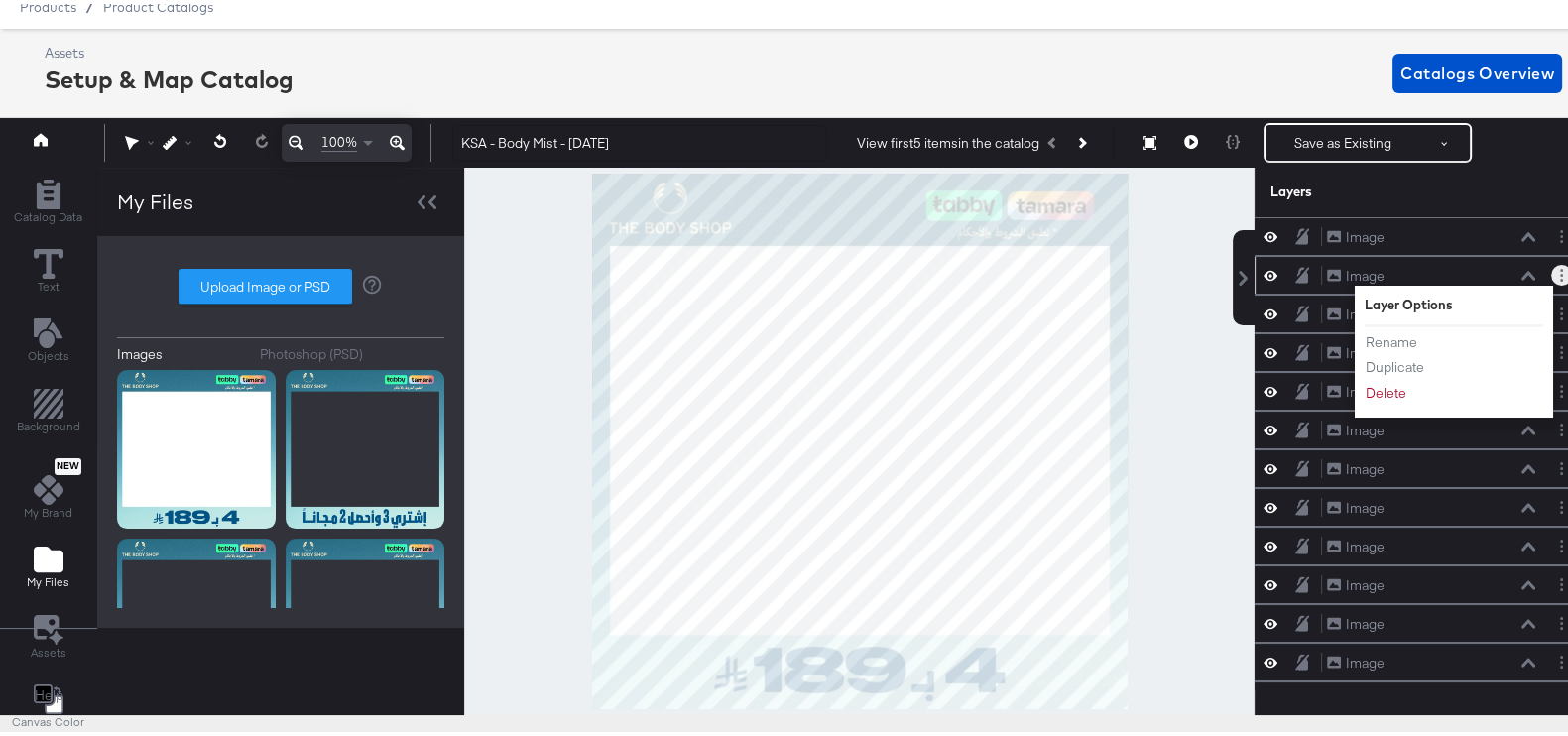 click on "Rename Duplicate Delete" at bounding box center (1419, 364) 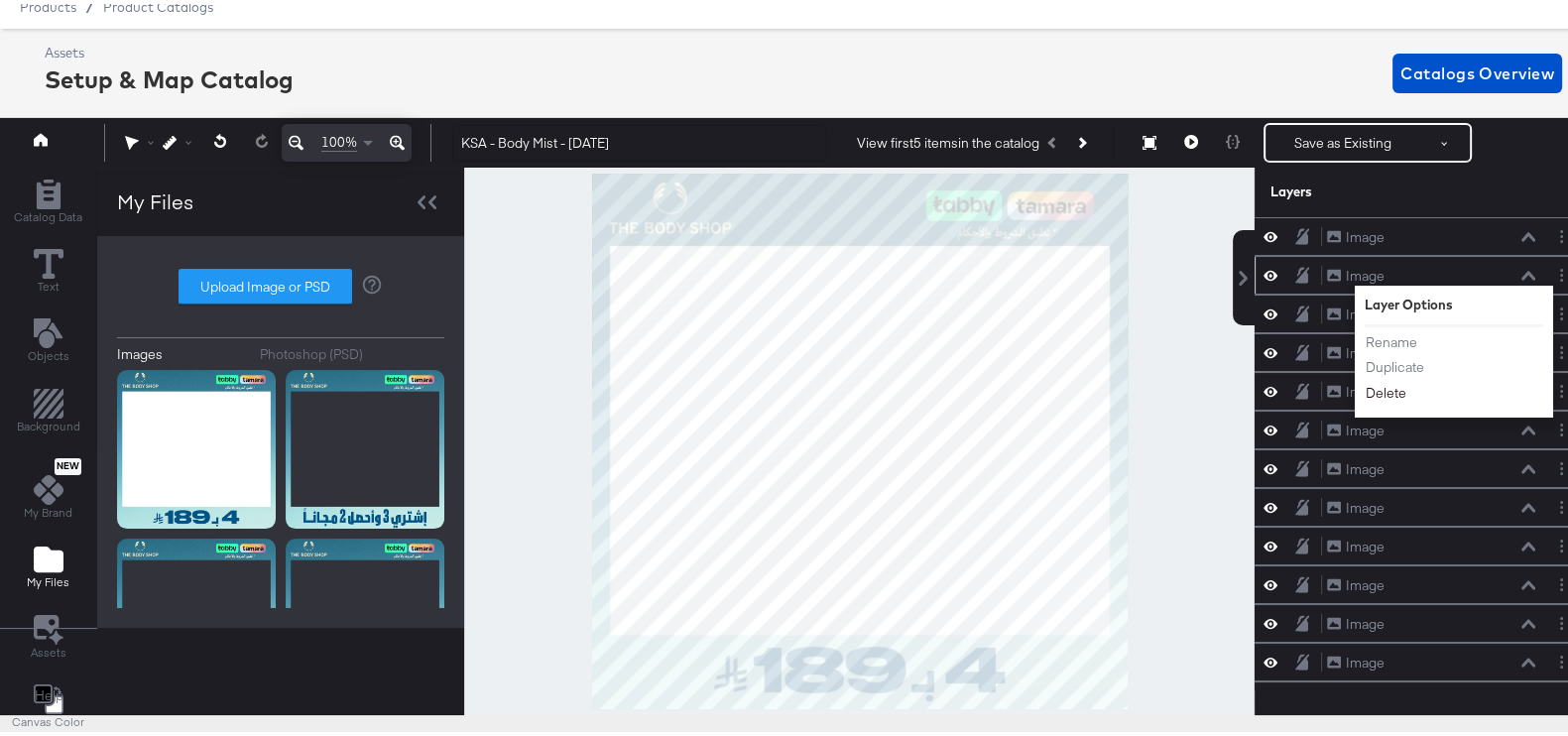 click on "Delete" at bounding box center [1386, 389] 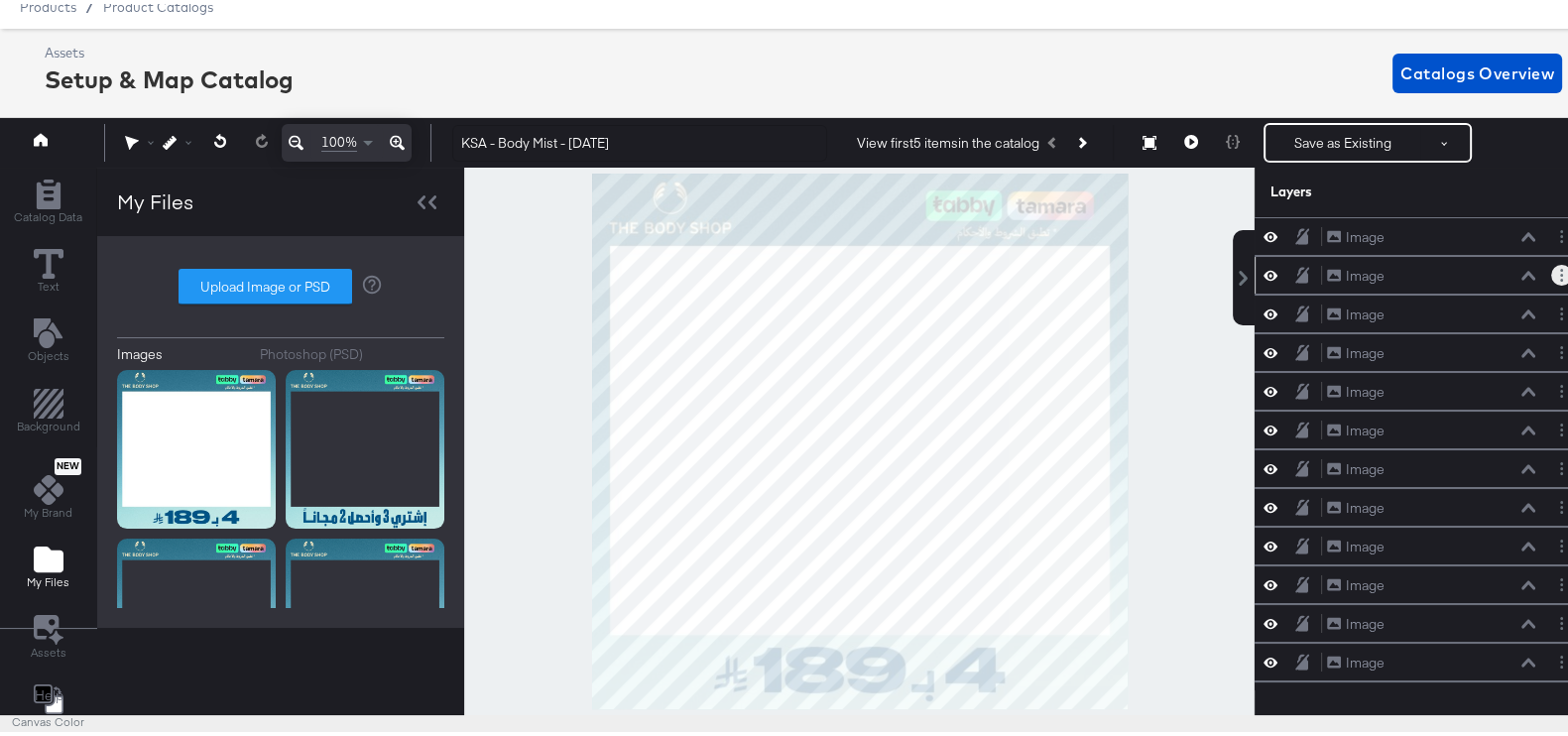 click at bounding box center (1561, 271) 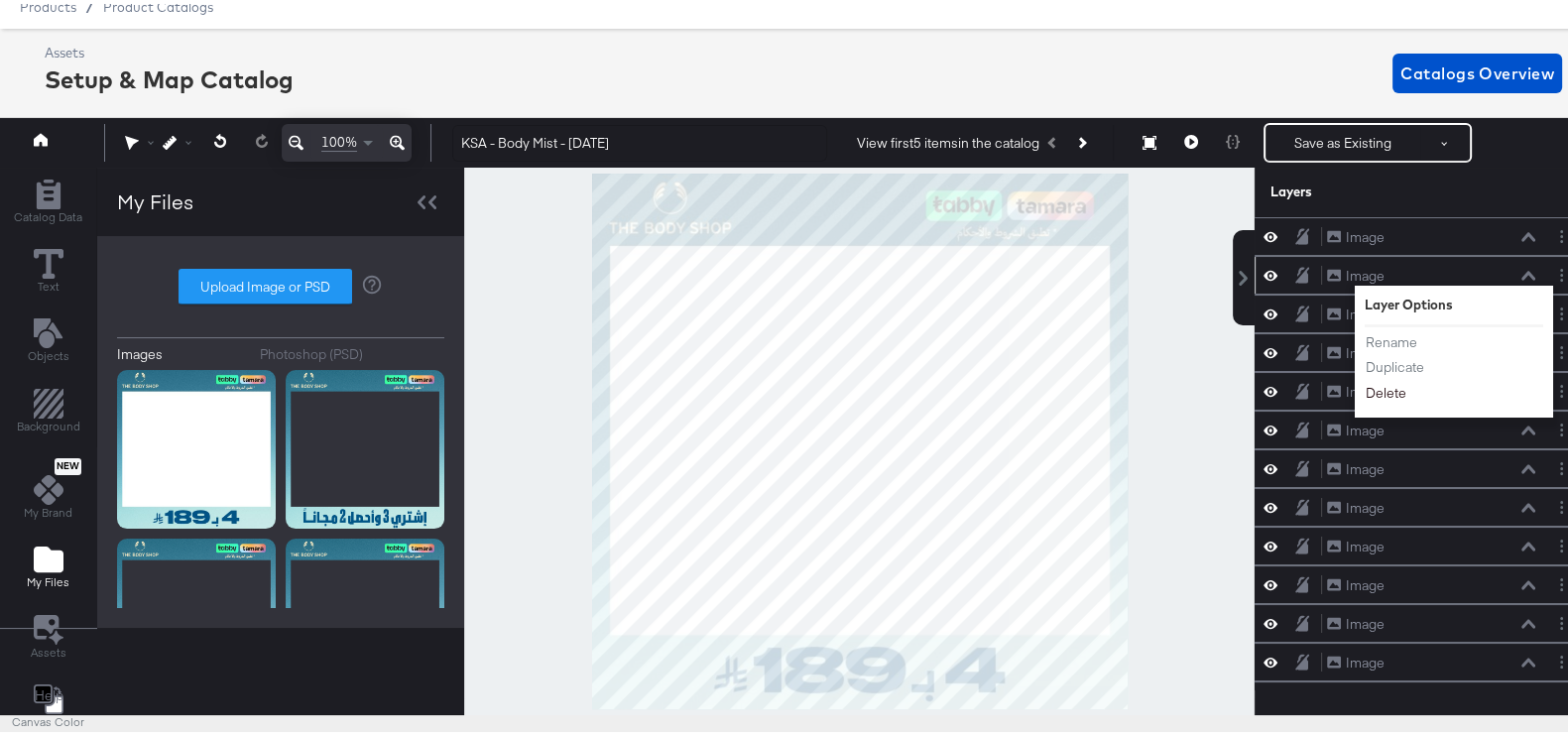 click on "Delete" at bounding box center (1386, 389) 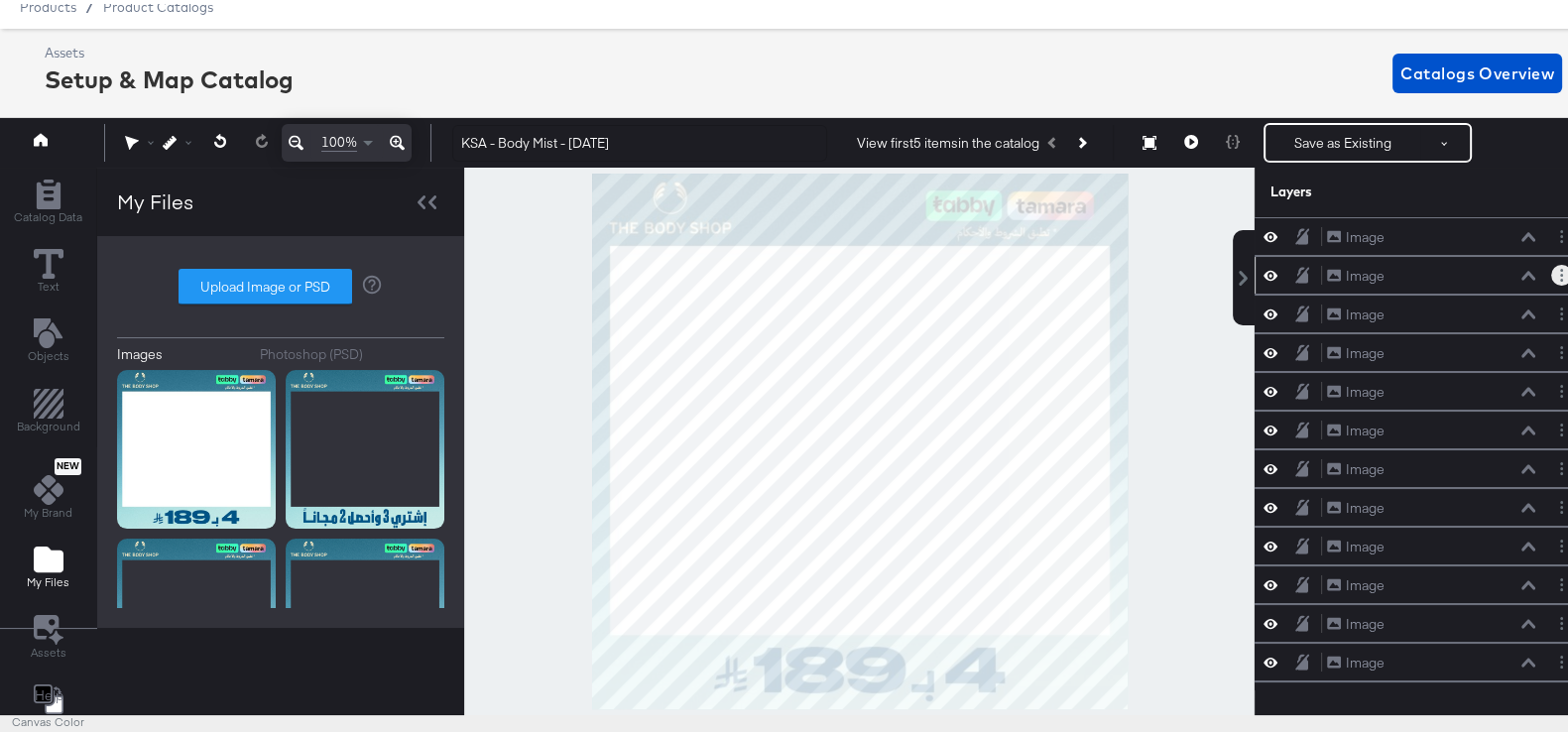 click 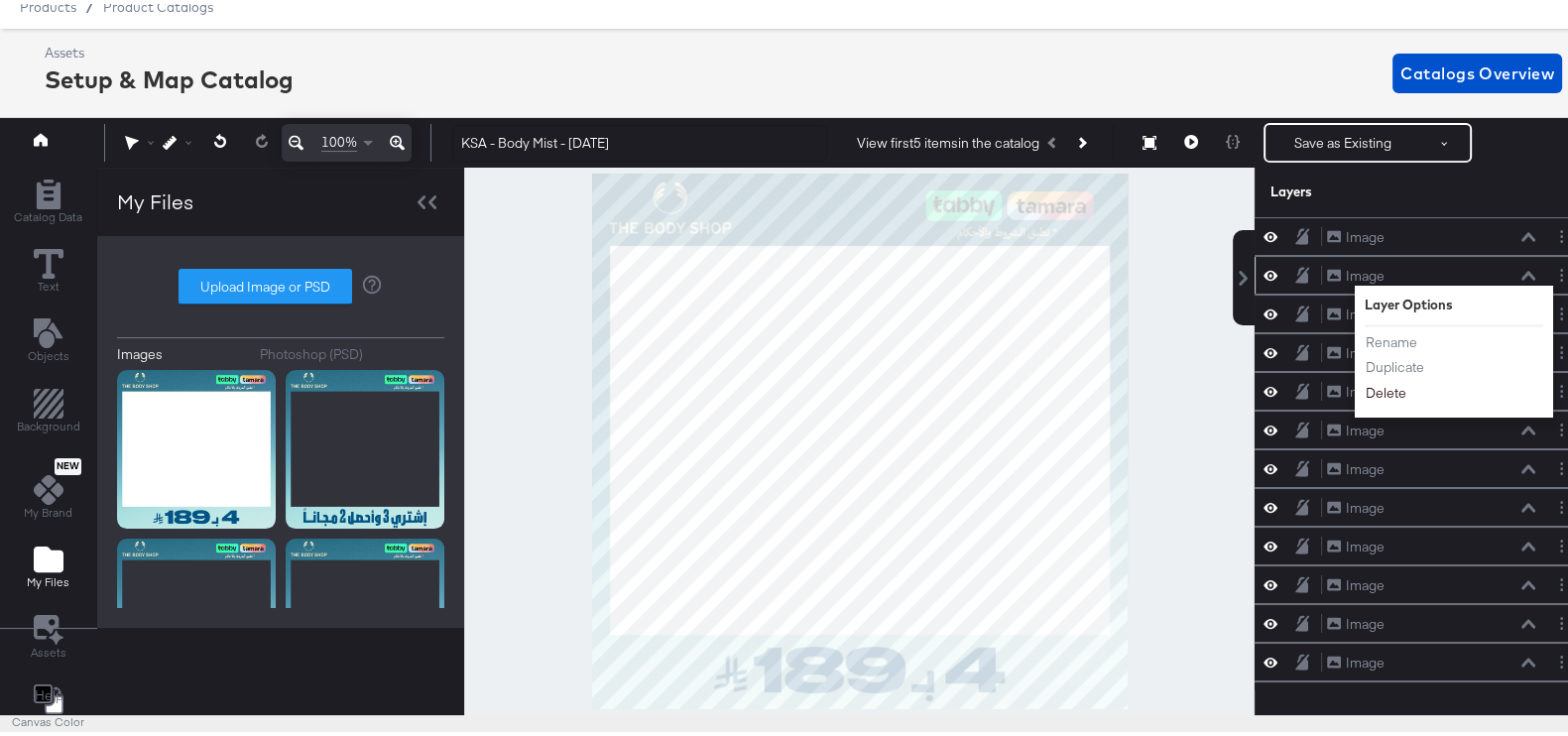 click on "Delete" at bounding box center [1386, 389] 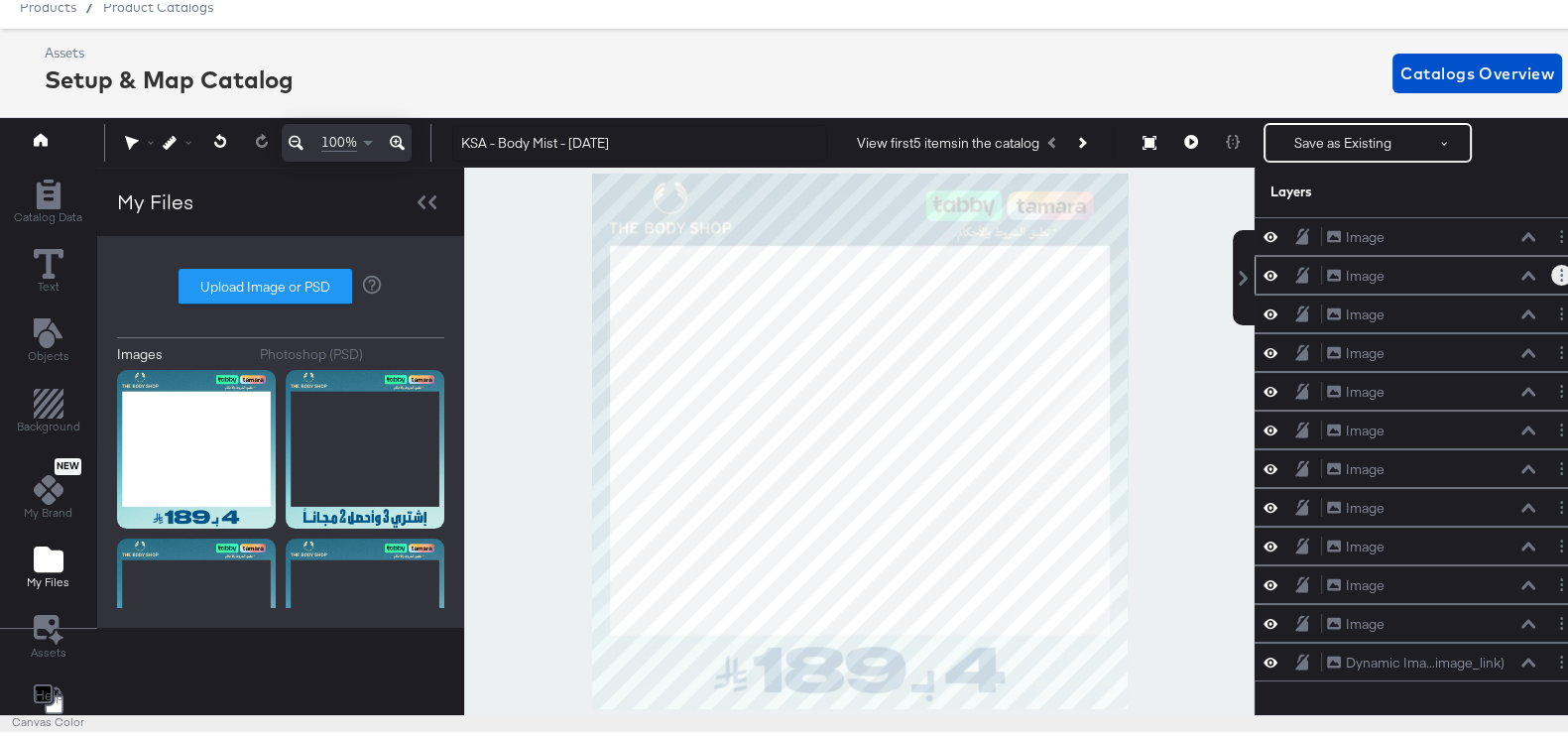 click at bounding box center (1561, 271) 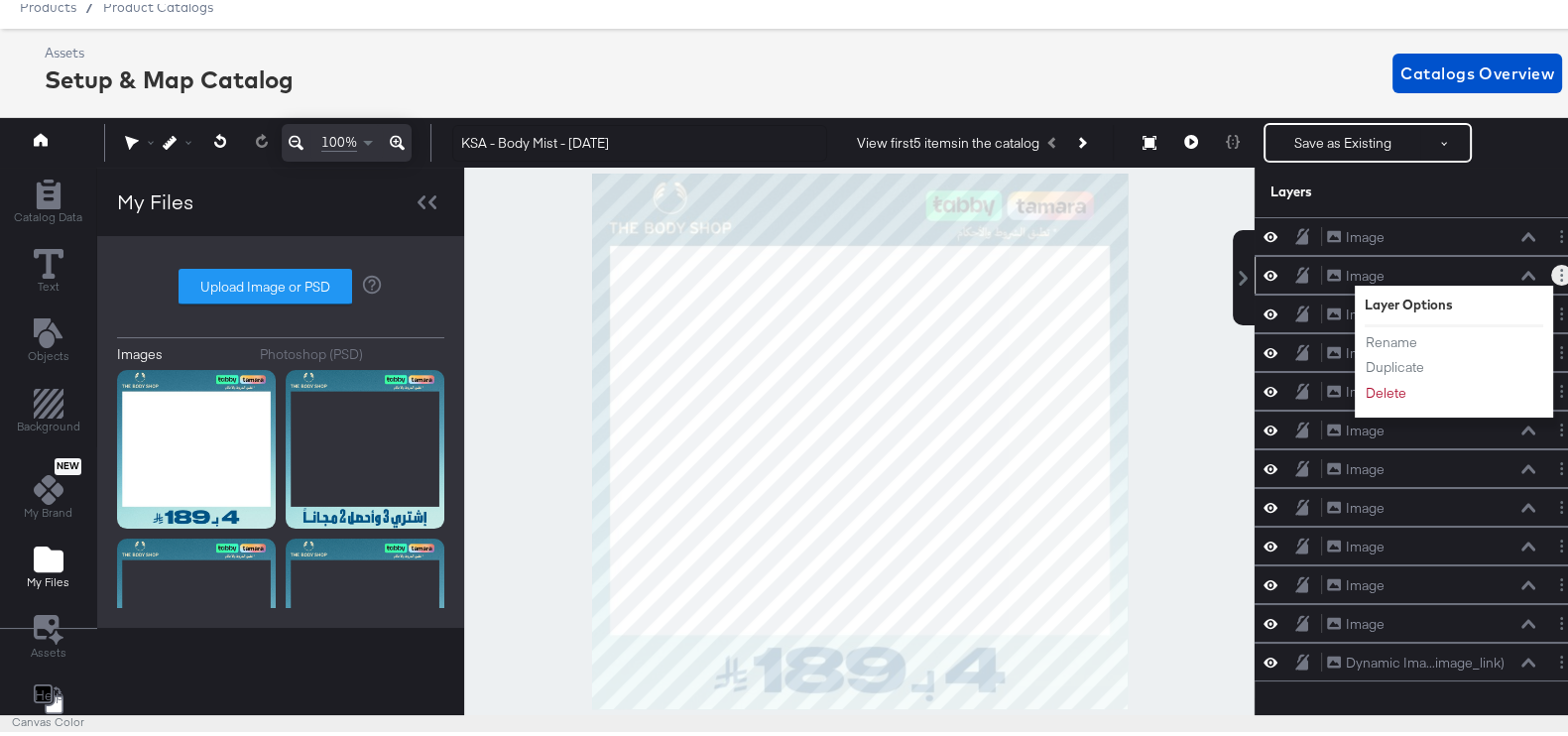 click on "Rename Duplicate Delete" at bounding box center (1419, 364) 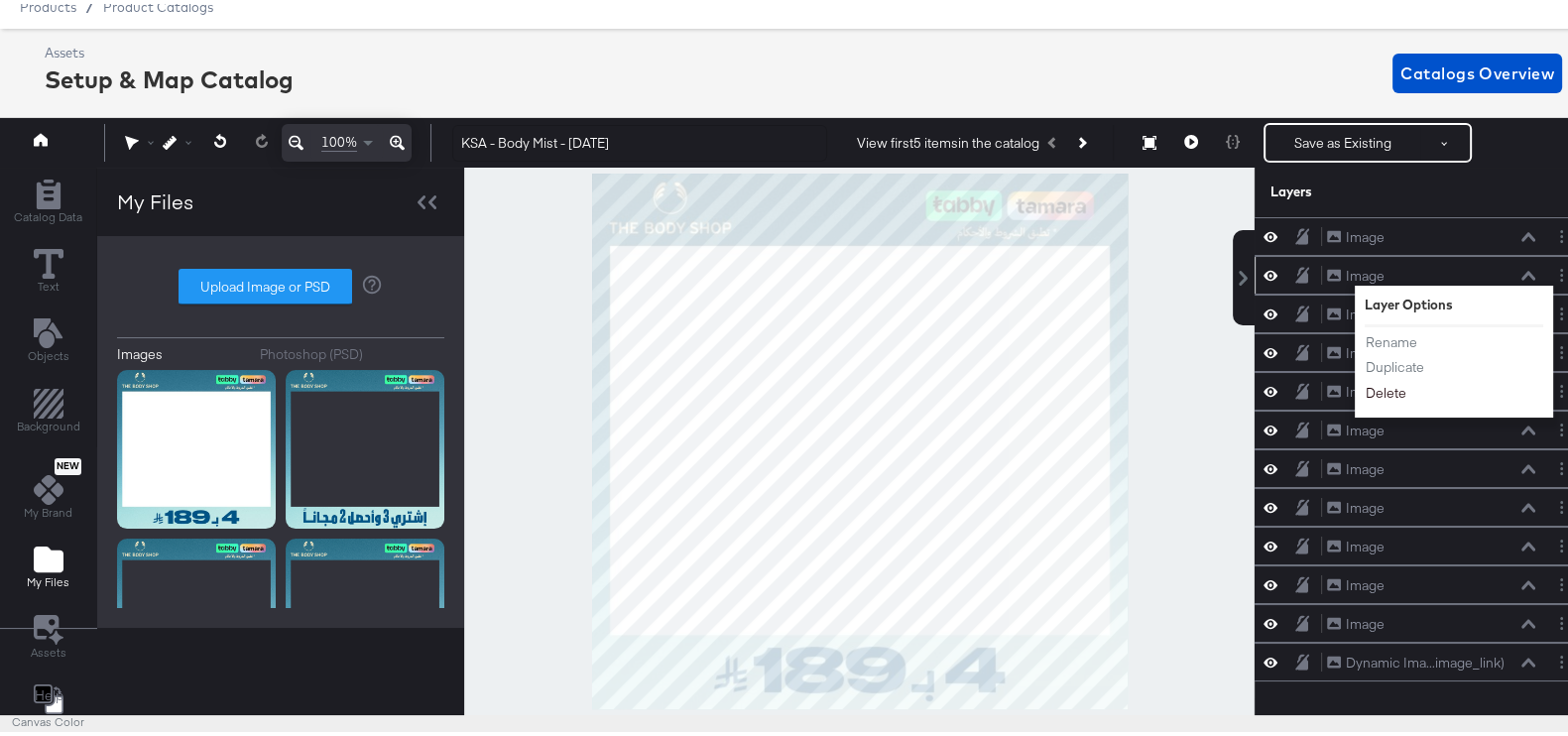 click on "Delete" at bounding box center [1386, 389] 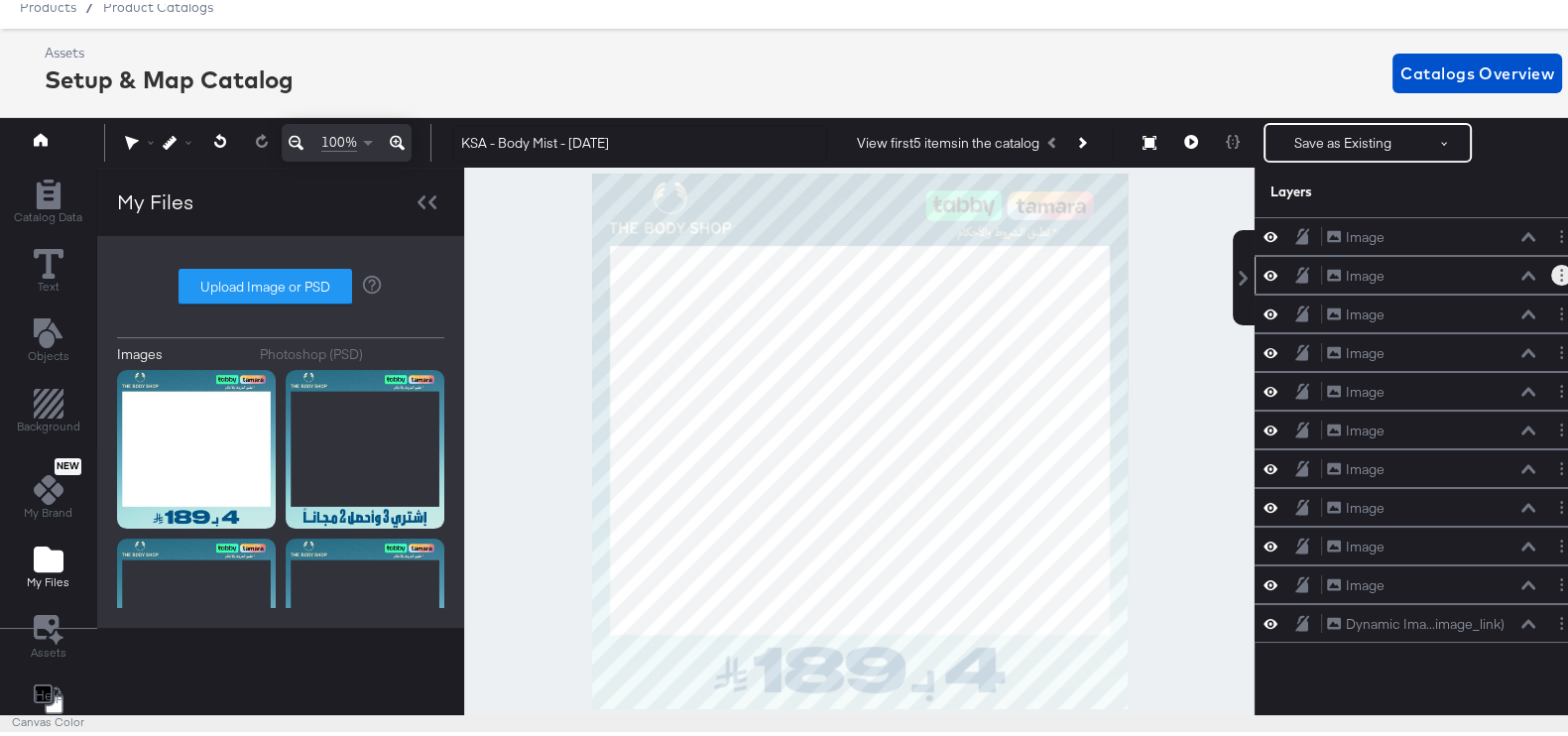 click at bounding box center [1561, 271] 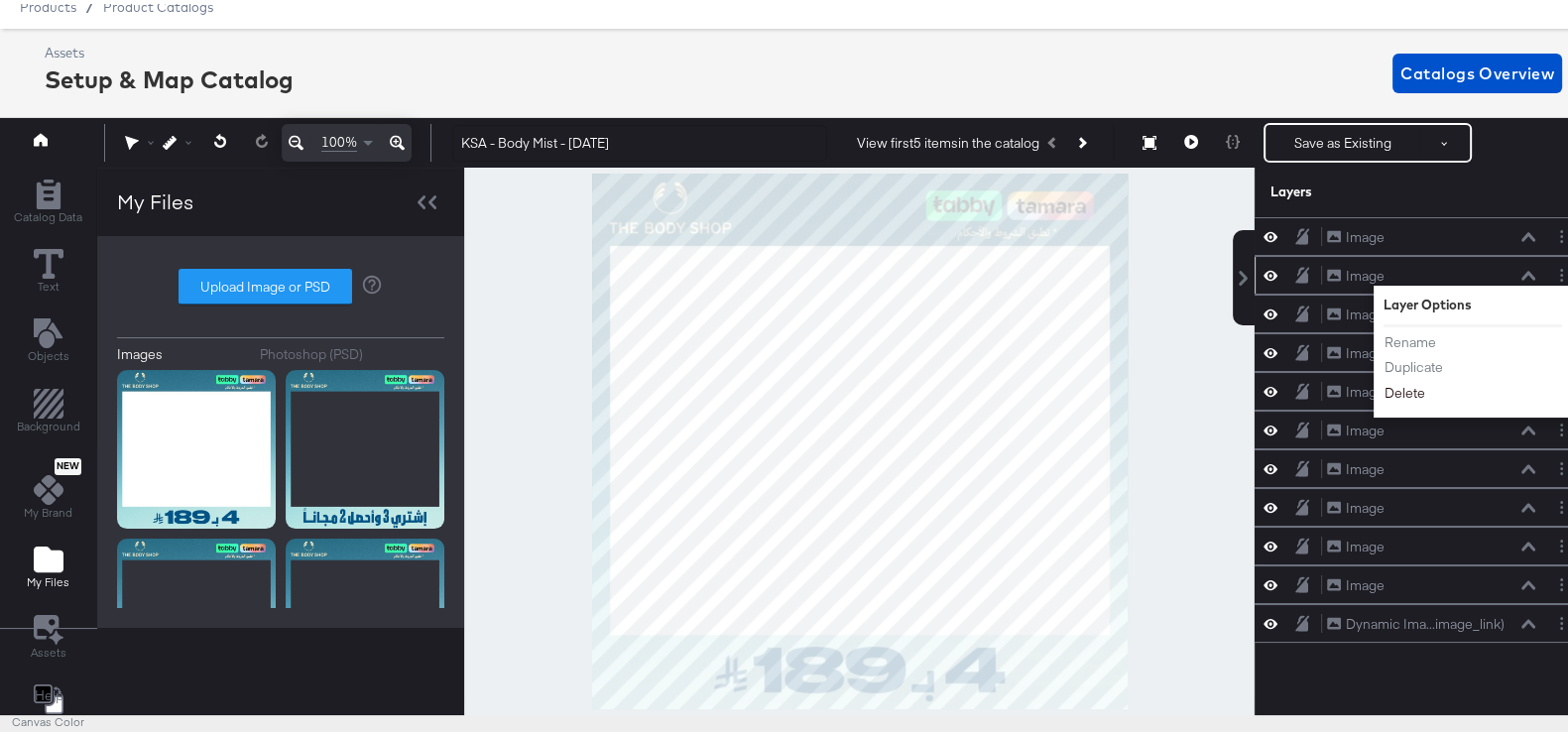 click on "Delete" at bounding box center [1404, 389] 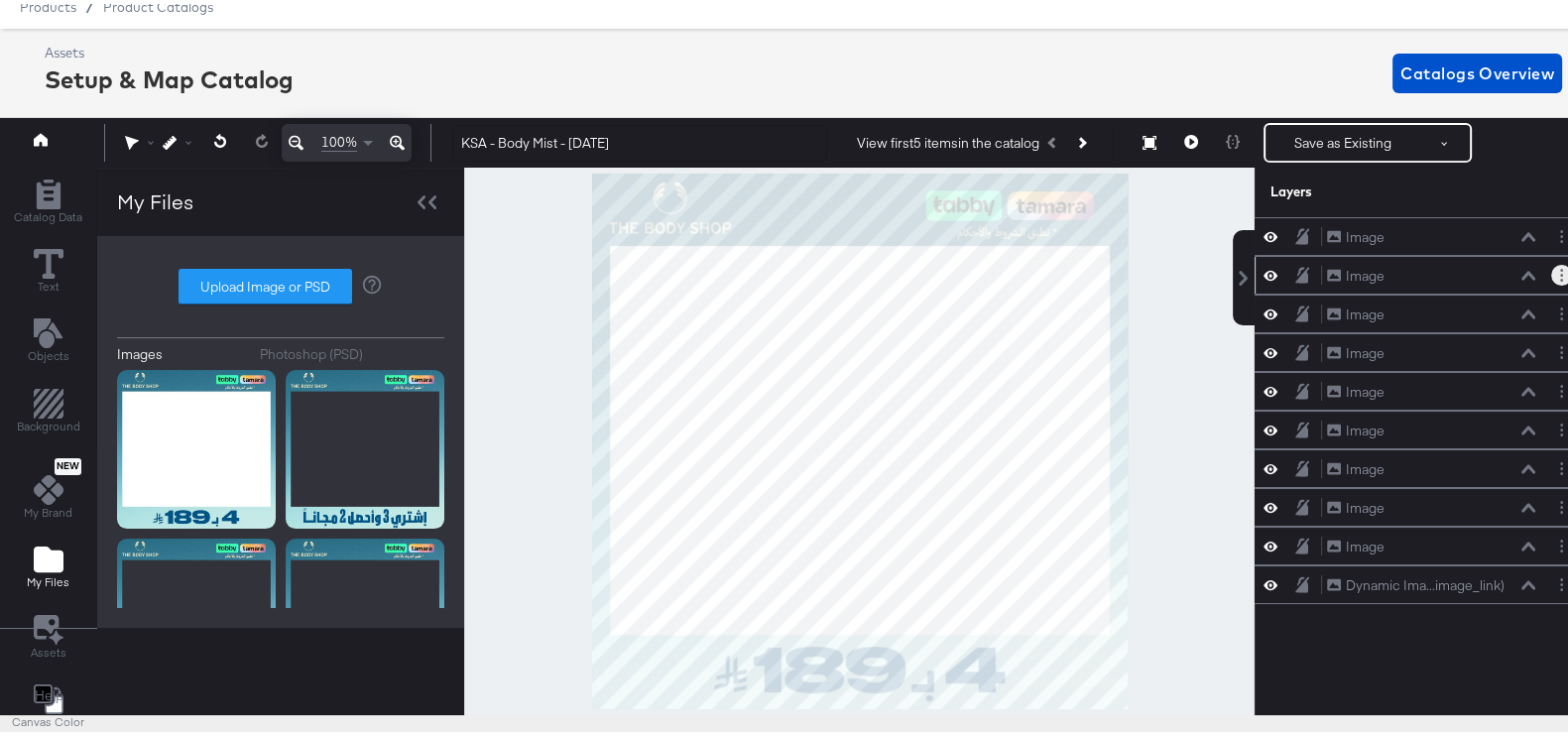click 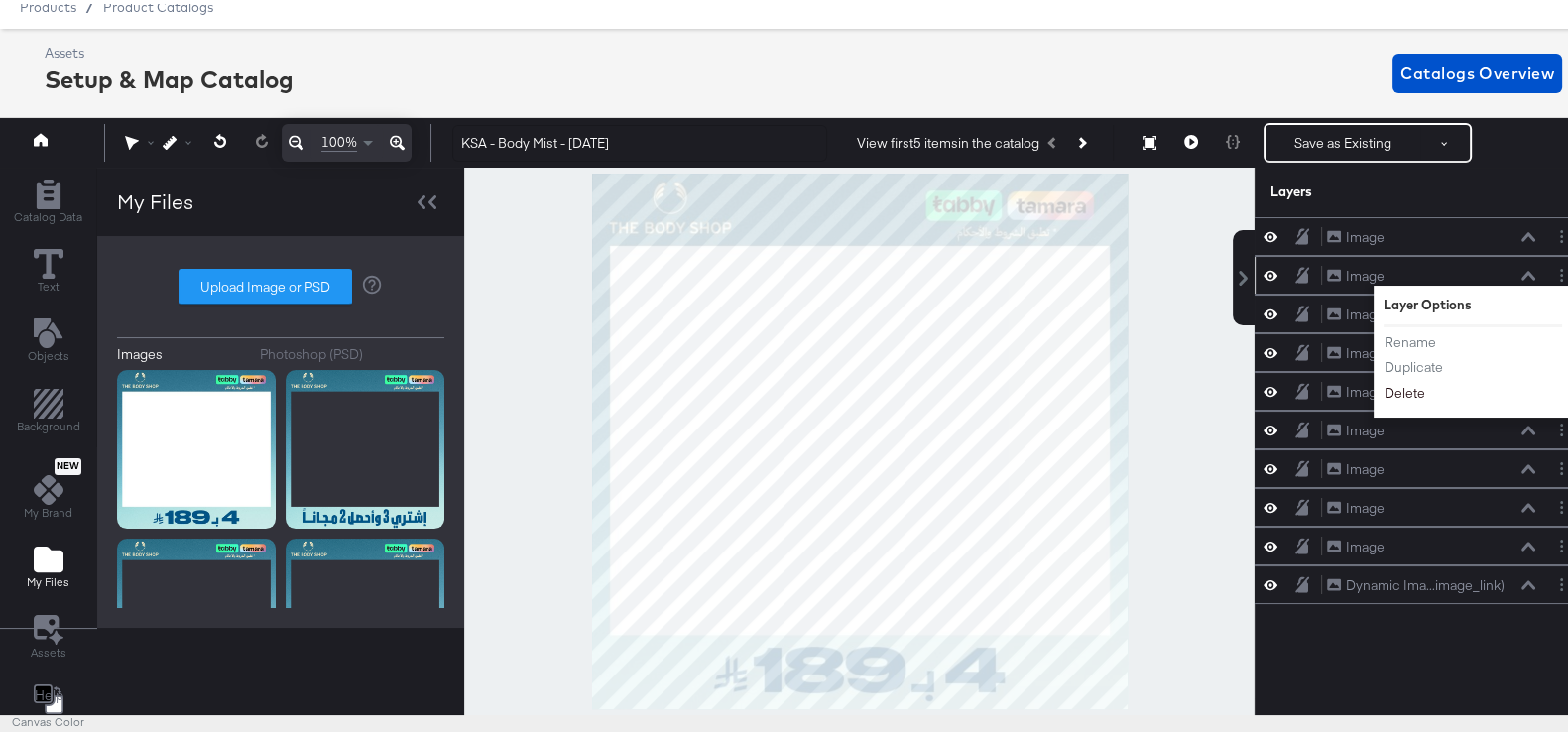 click on "Delete" at bounding box center (1404, 389) 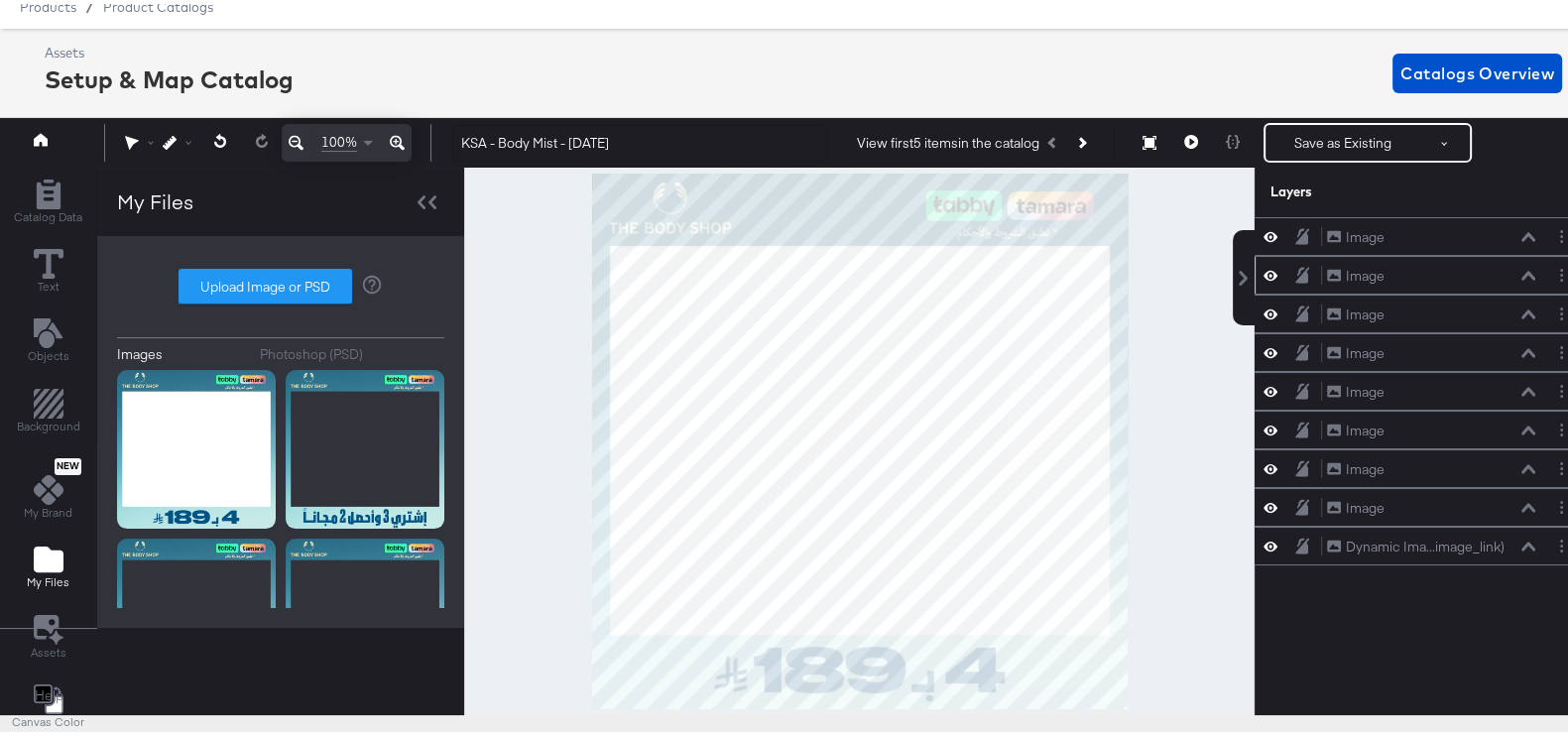 click at bounding box center [1561, 271] 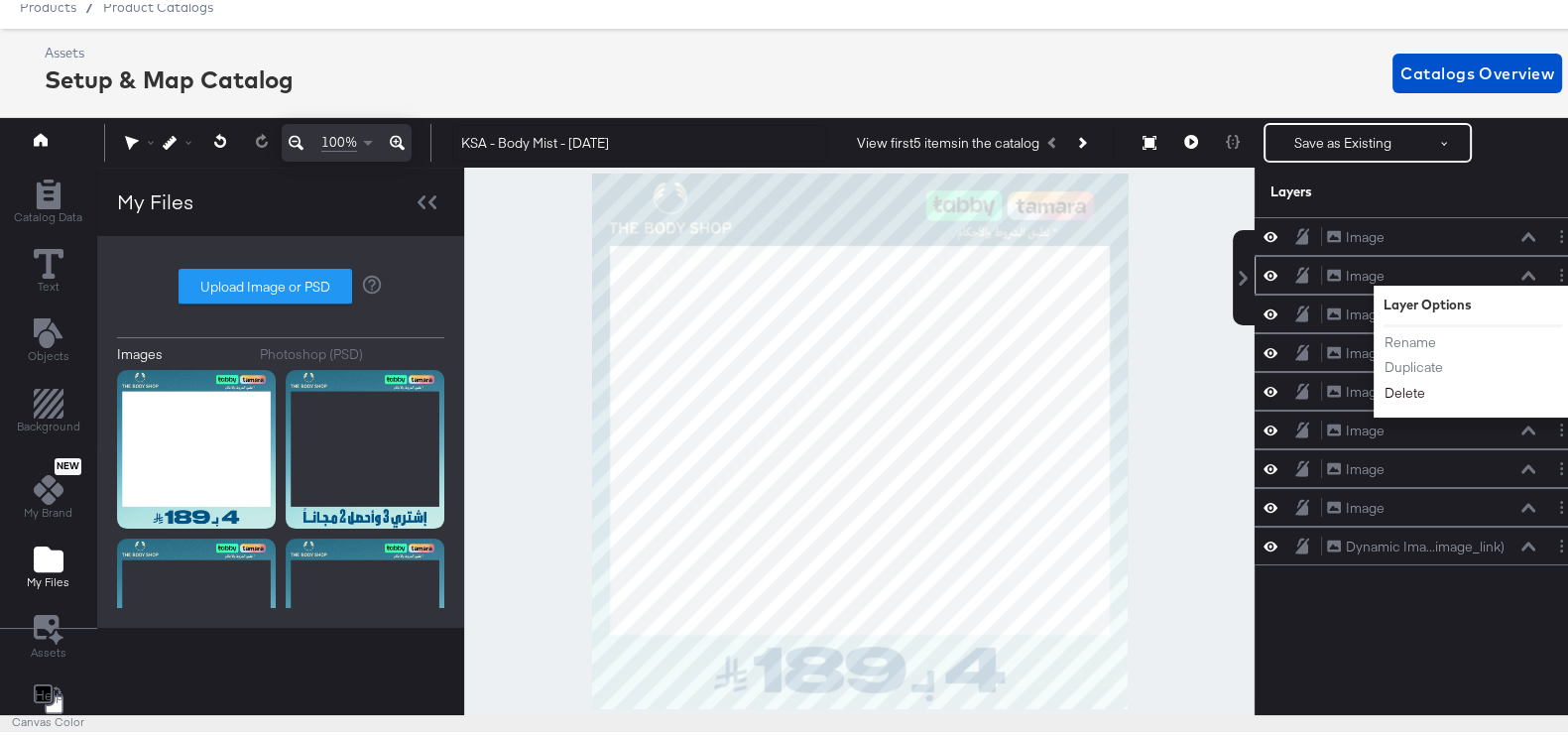 click on "Delete" at bounding box center (1404, 389) 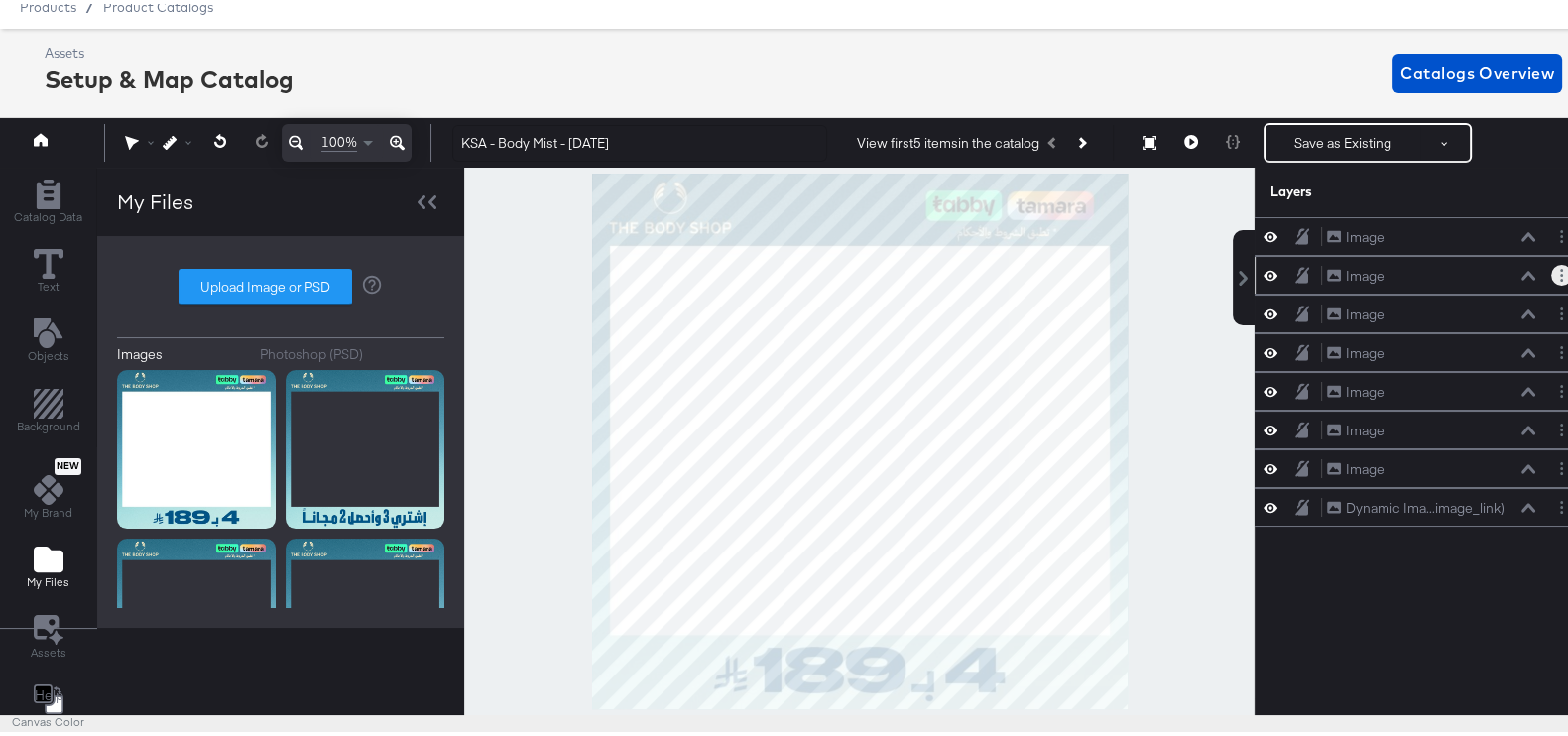 click 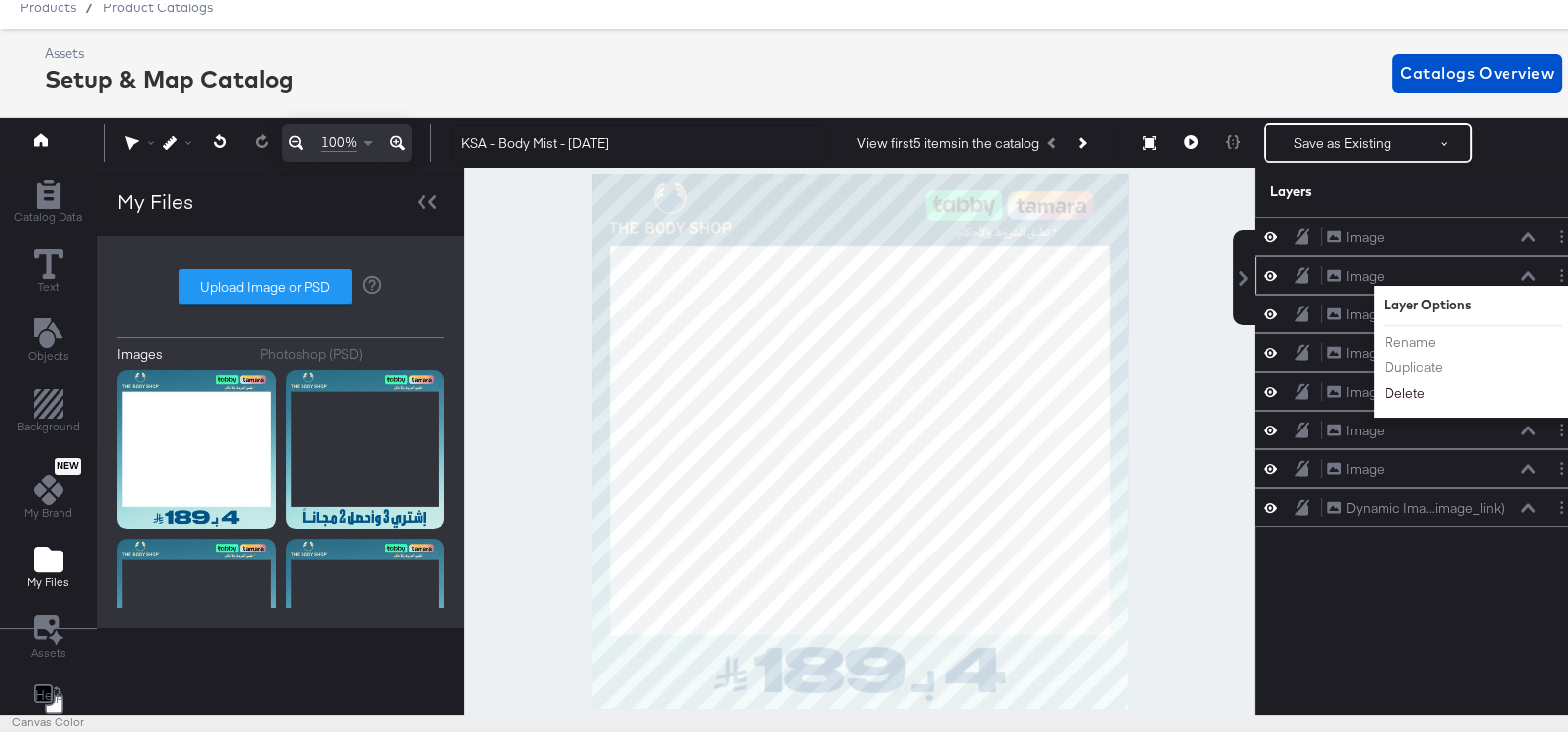 click on "Delete" at bounding box center [1404, 389] 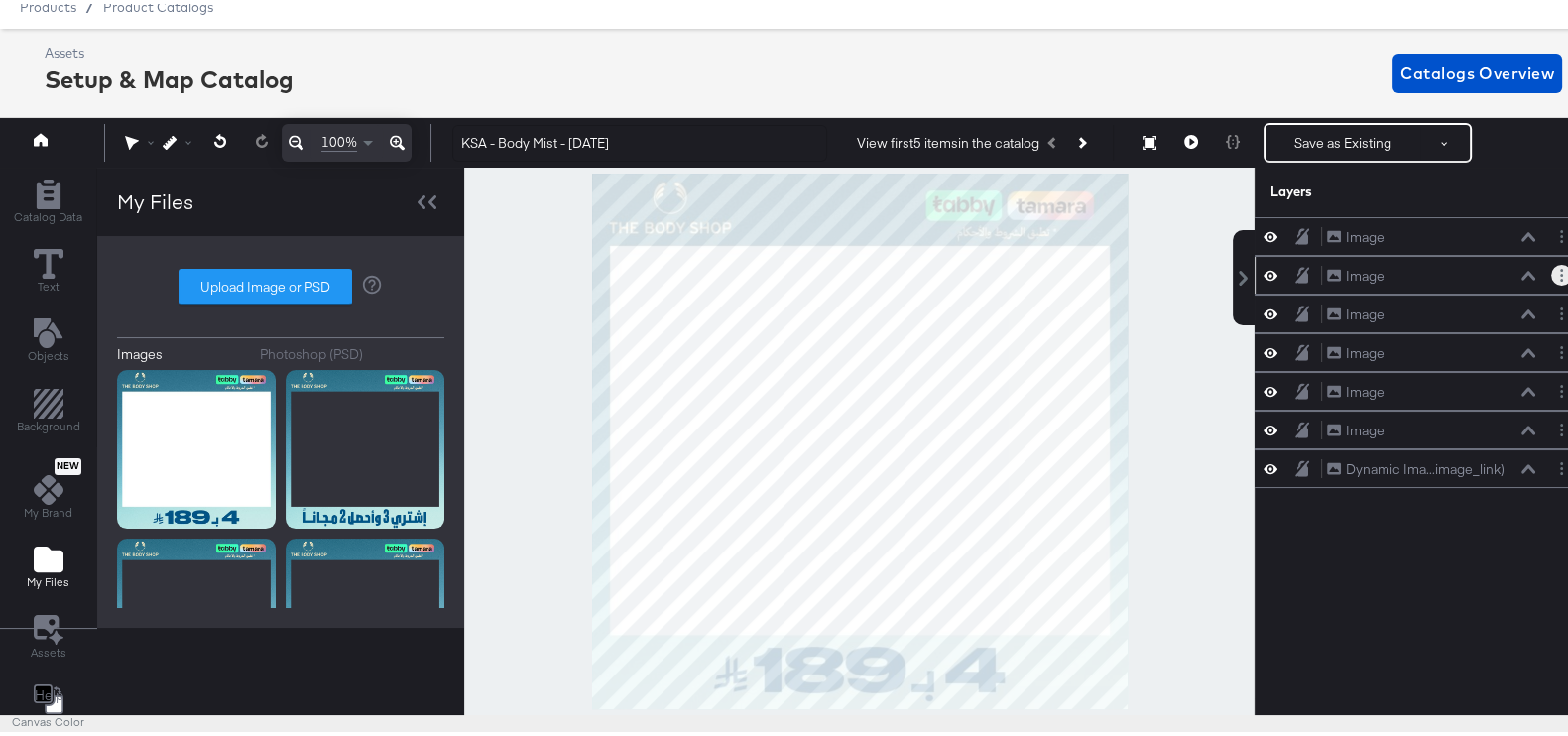click 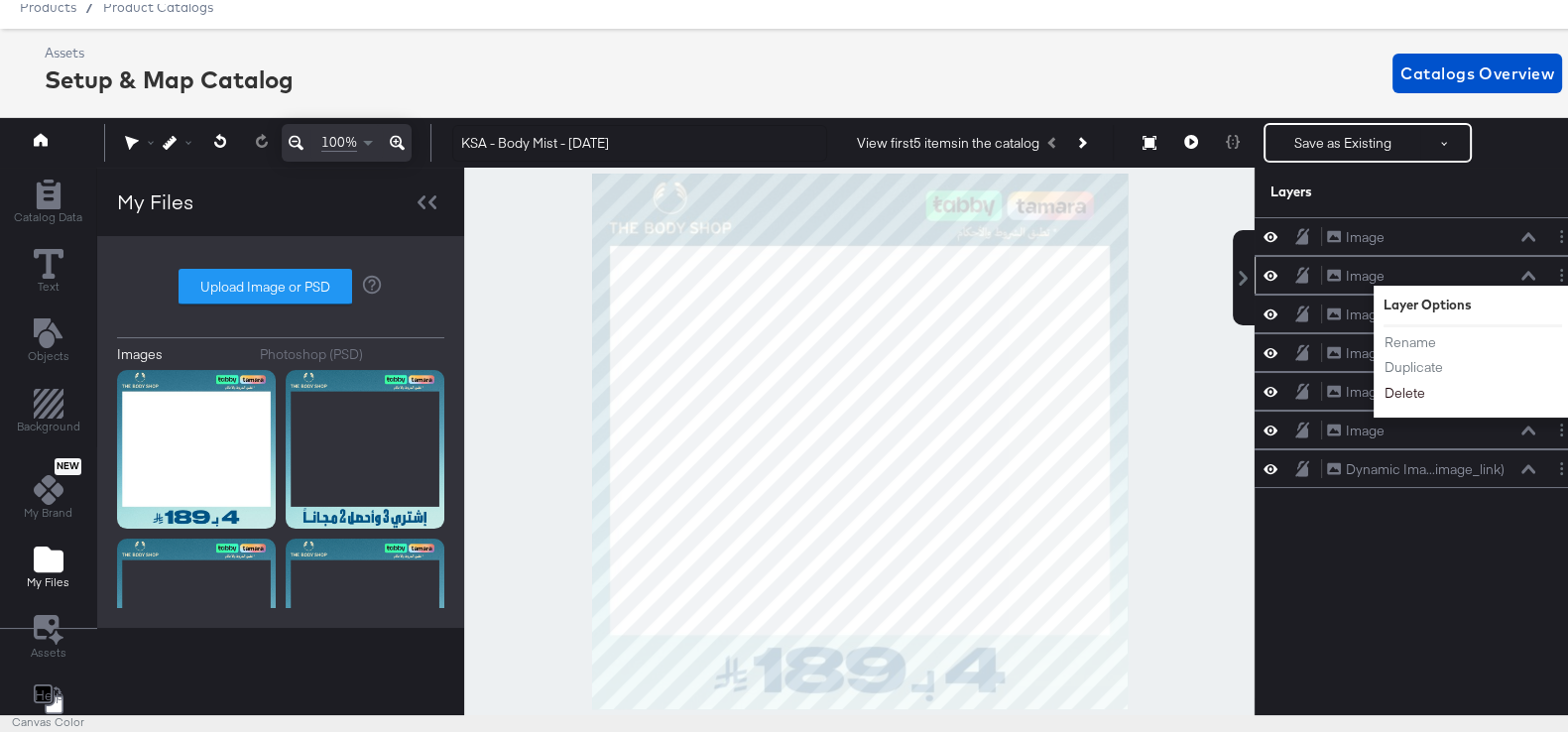 click on "Delete" at bounding box center (1404, 389) 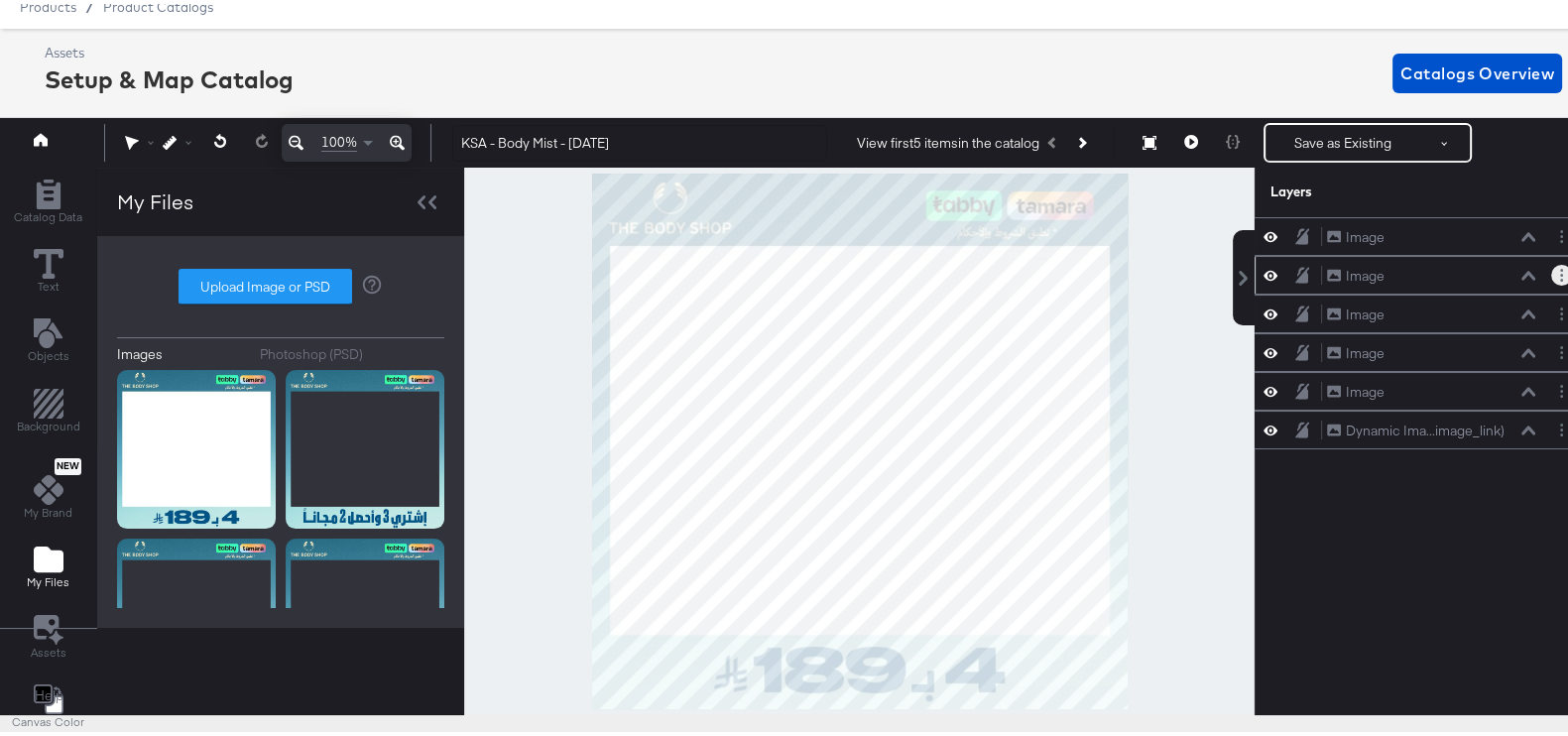 click at bounding box center [1561, 271] 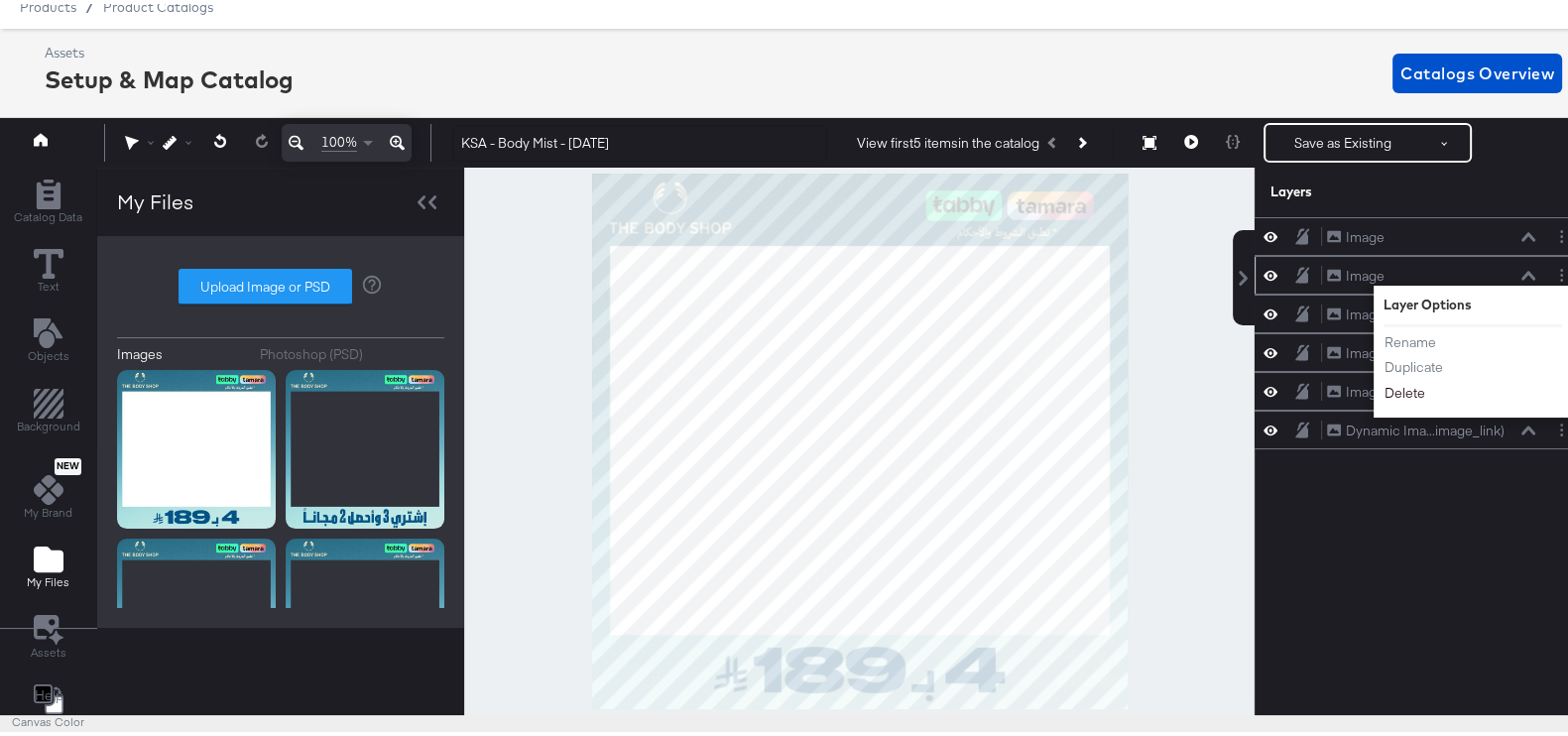 click on "Delete" at bounding box center [1404, 389] 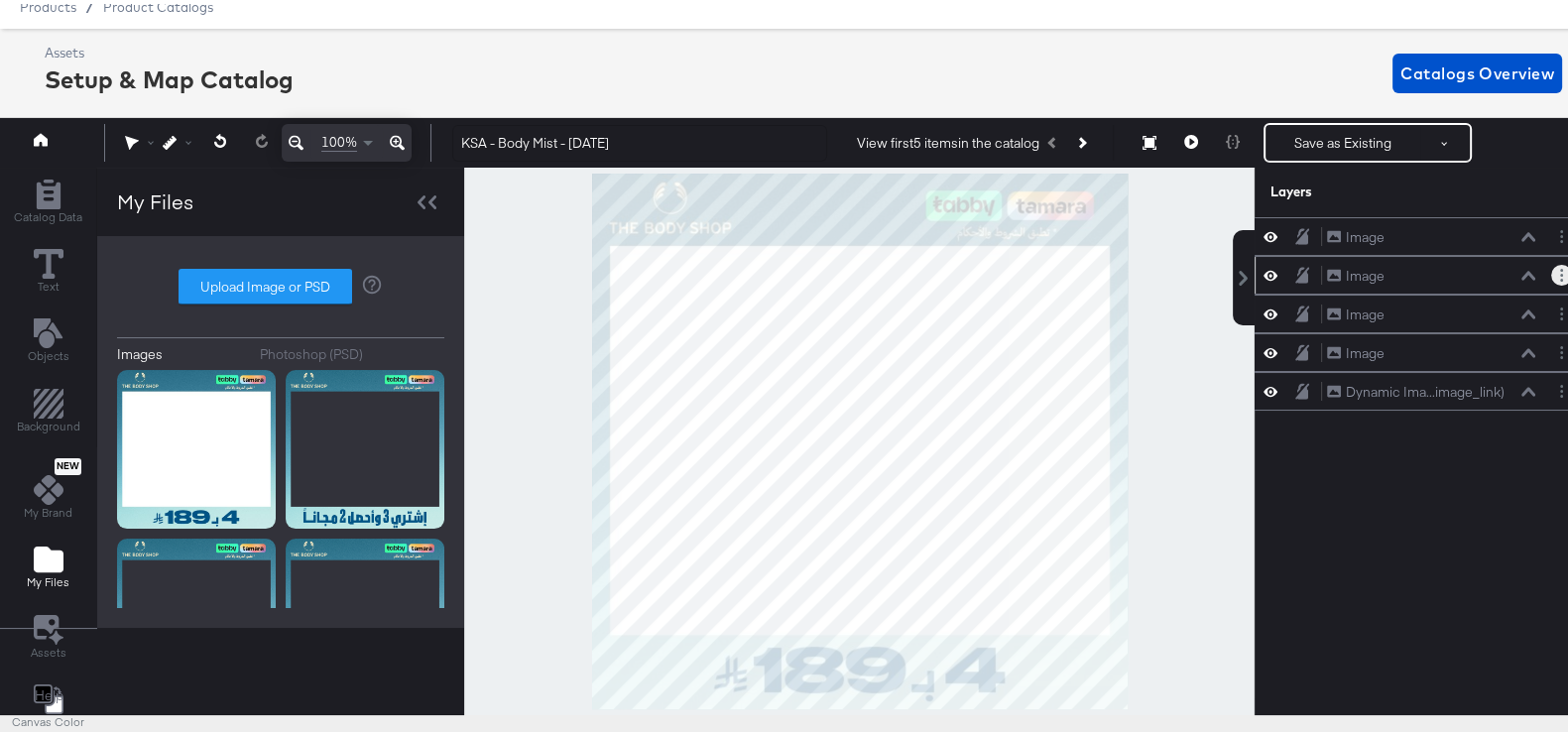 click 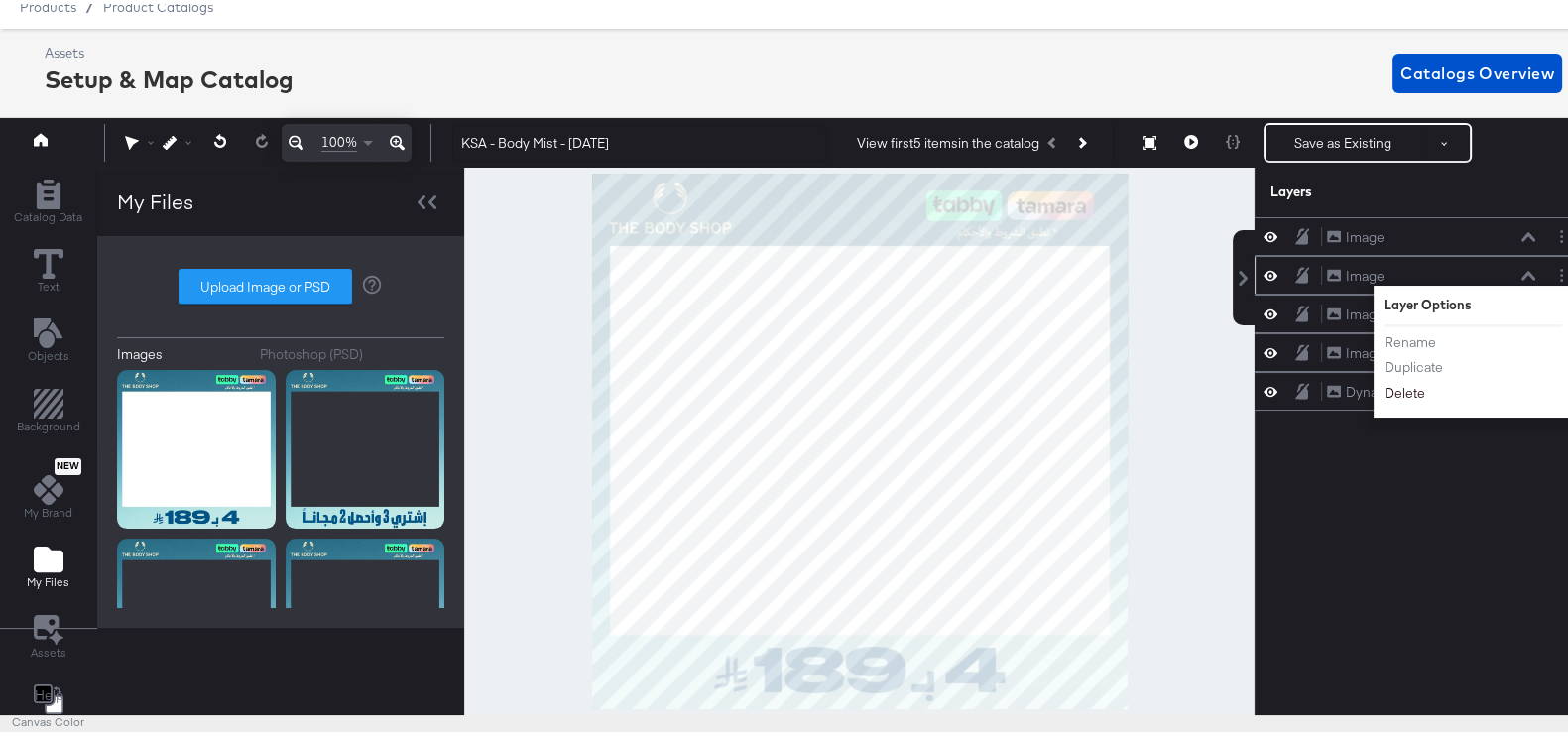 click on "Delete" at bounding box center (1404, 389) 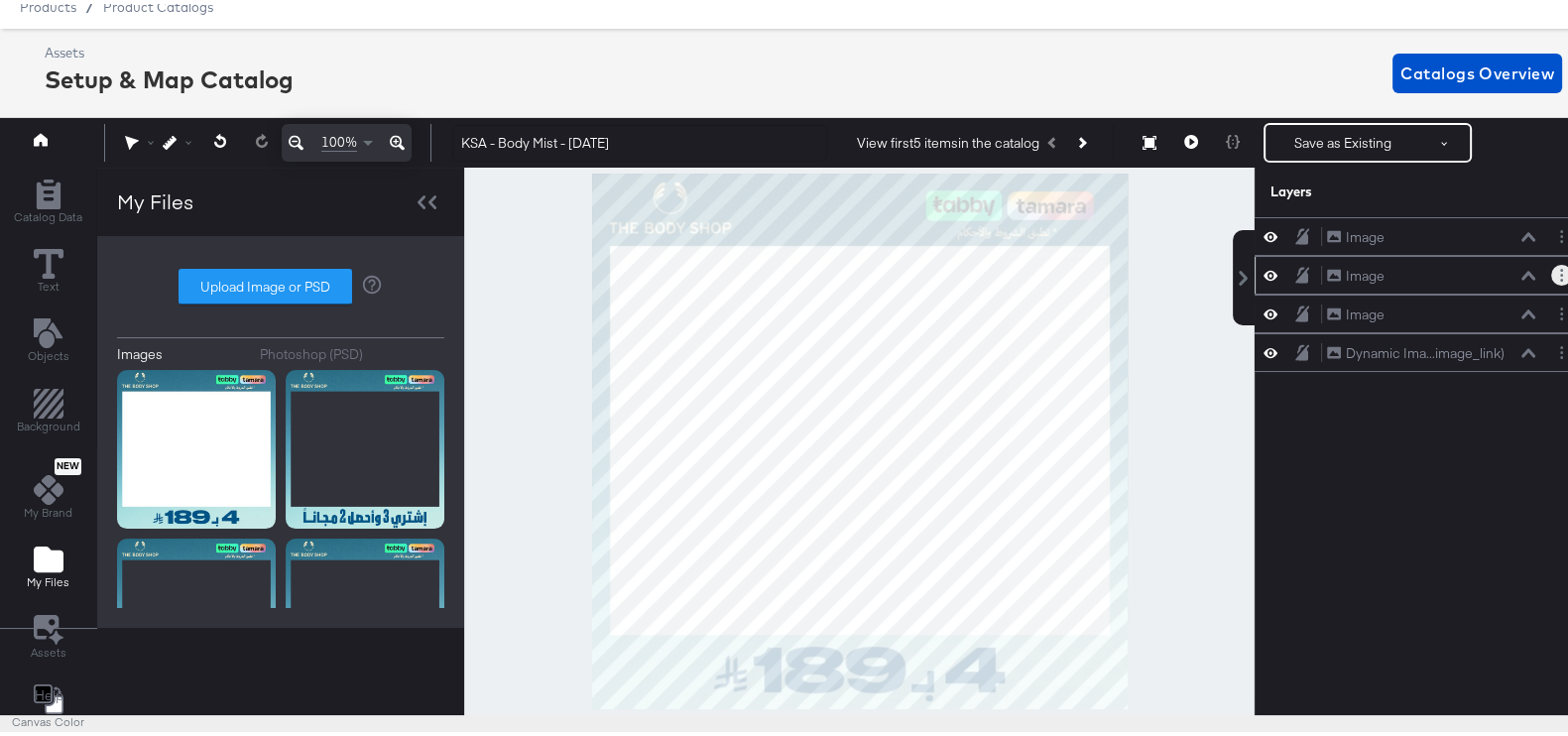 click at bounding box center [1561, 271] 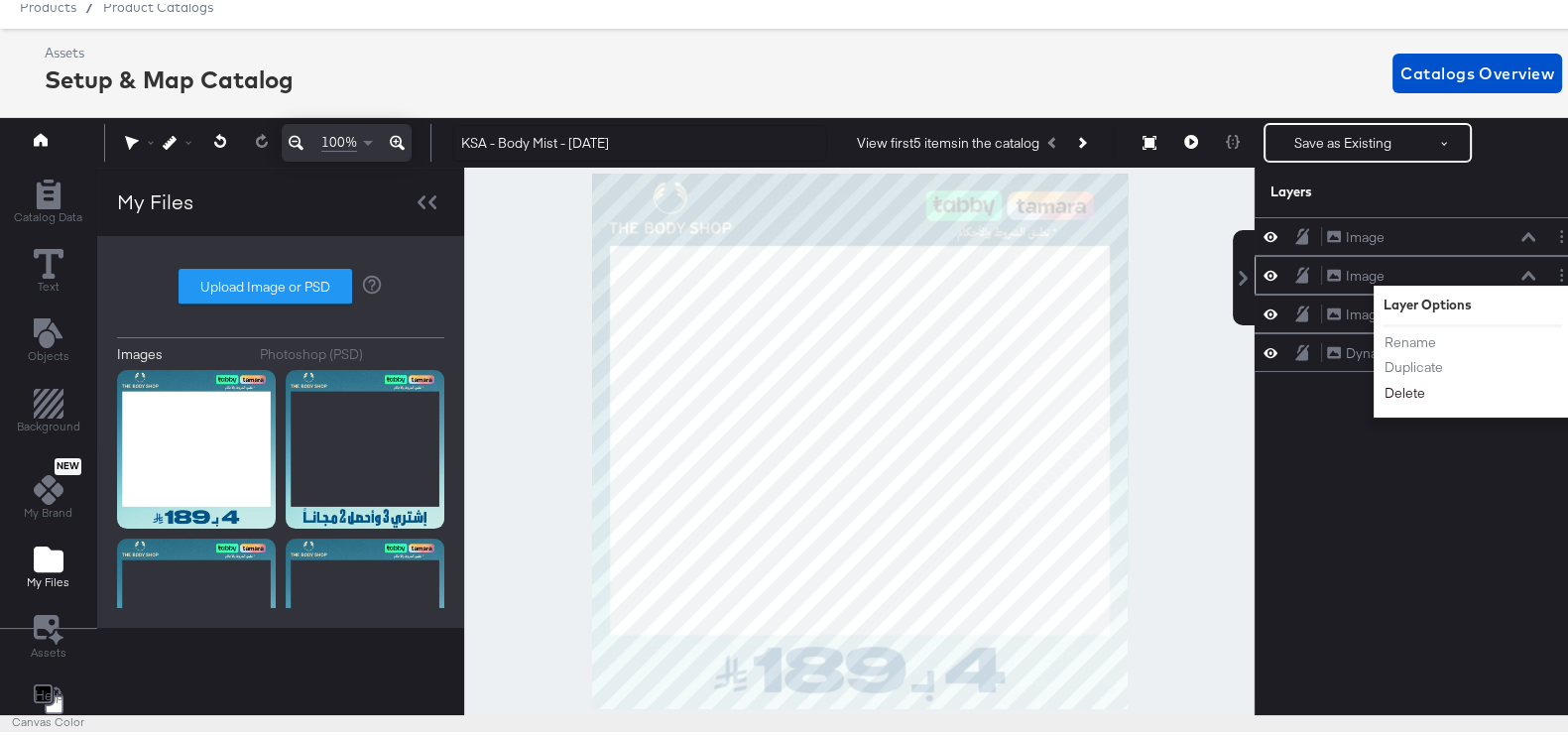 click on "Delete" at bounding box center [1404, 389] 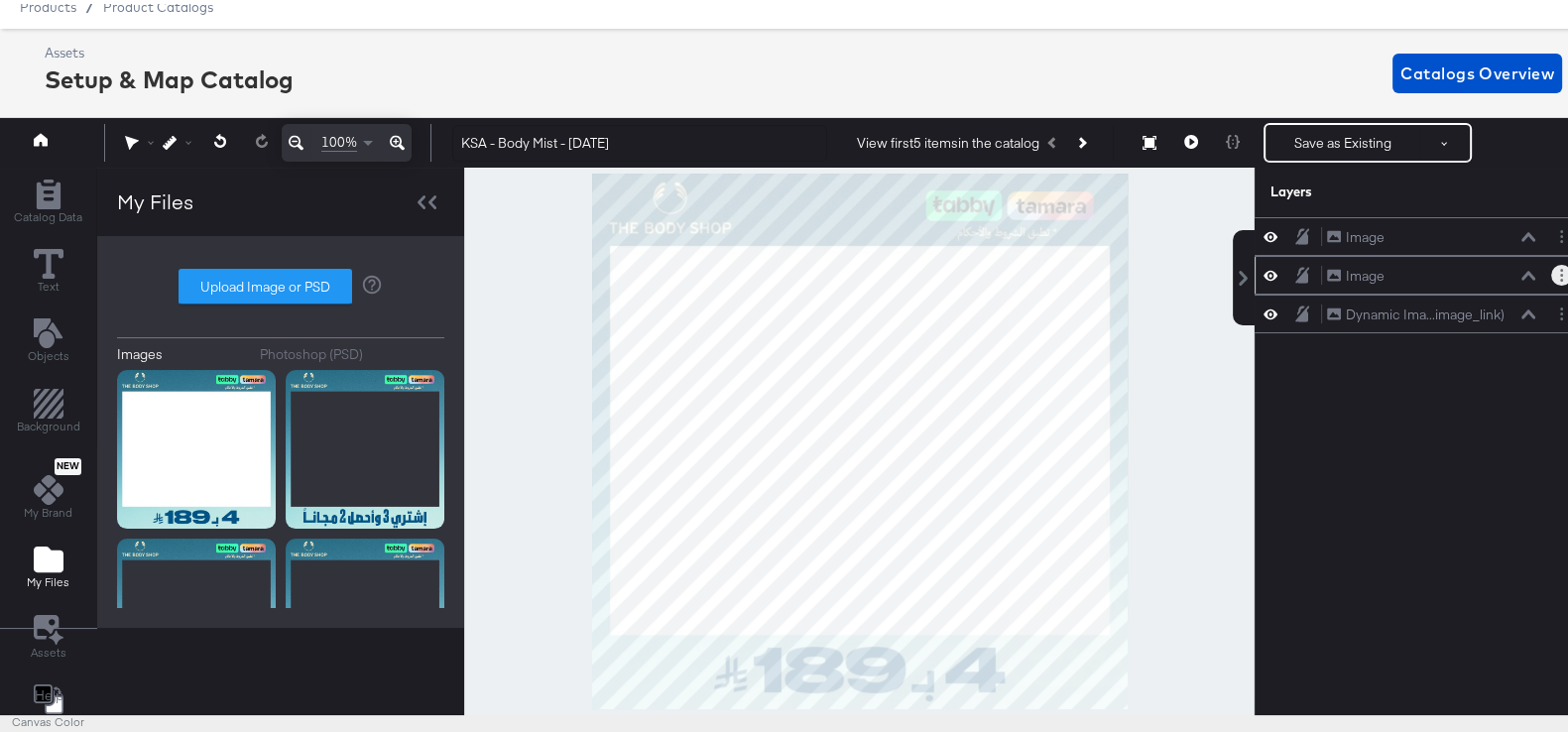 click 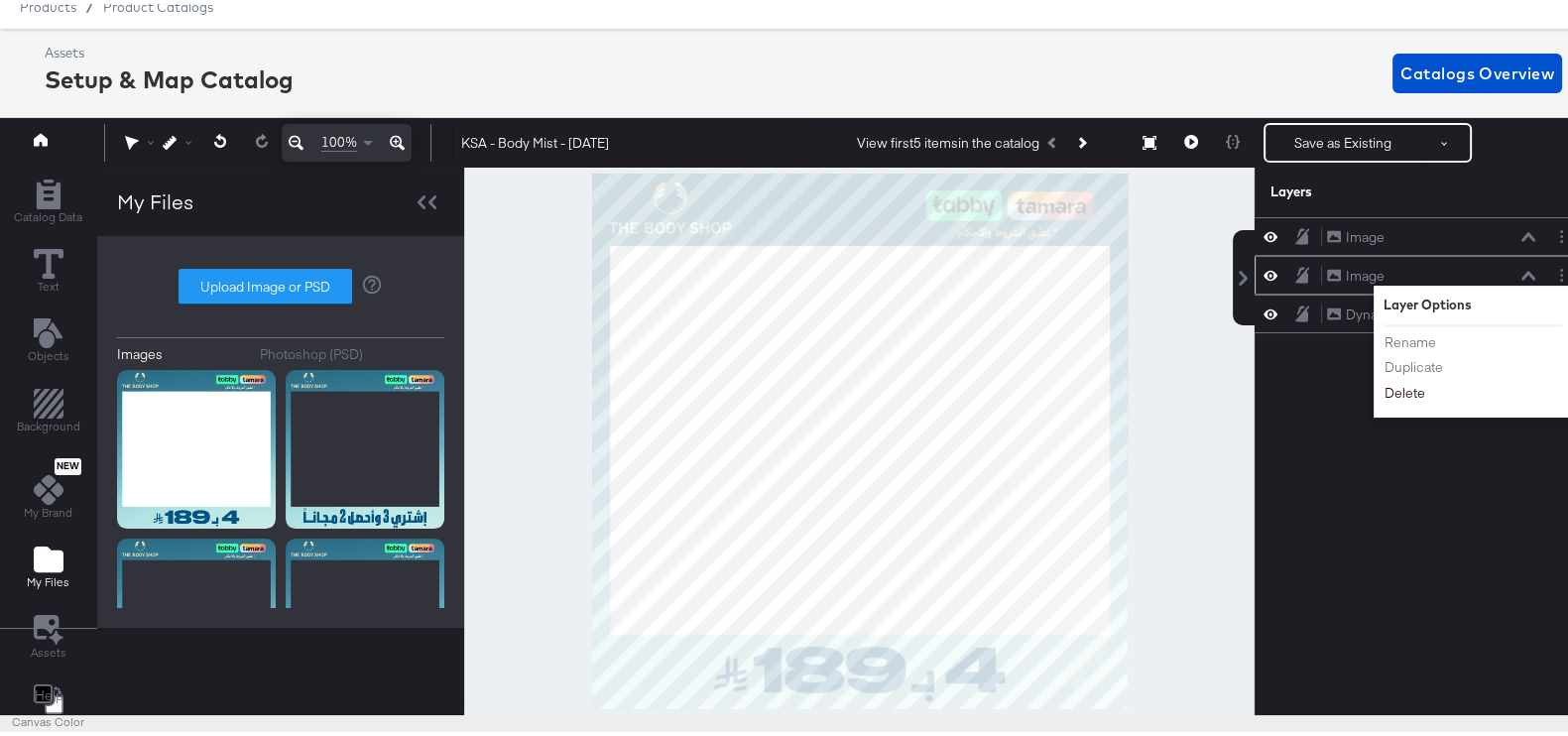 click on "Delete" at bounding box center (1404, 389) 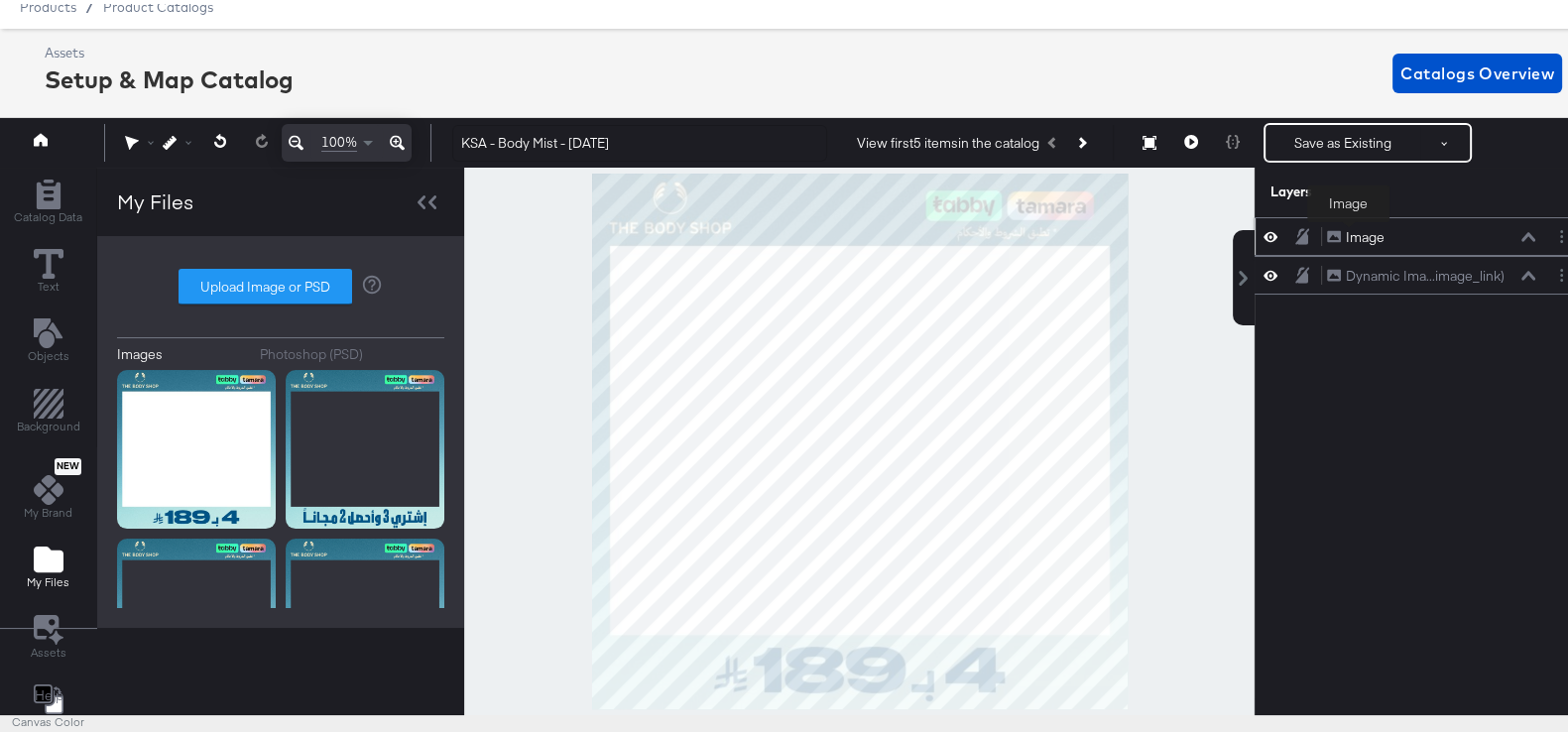 click on "Image" at bounding box center (1365, 233) 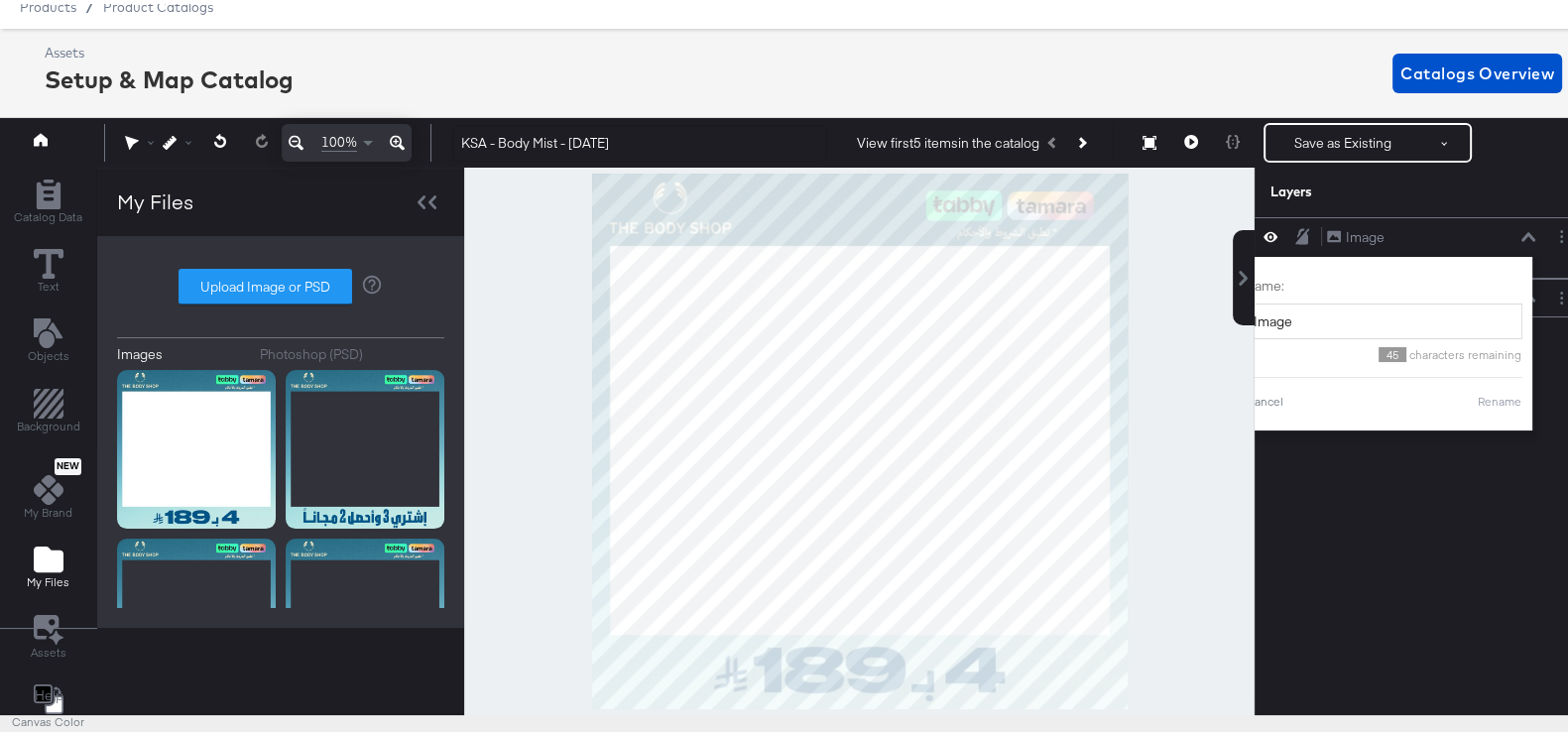 click on "Image Image Name: Image 45   characters remaining Cancel Rename Dynamic Ima...image_link) Dynamic Image (image_link)" at bounding box center [1420, 449] 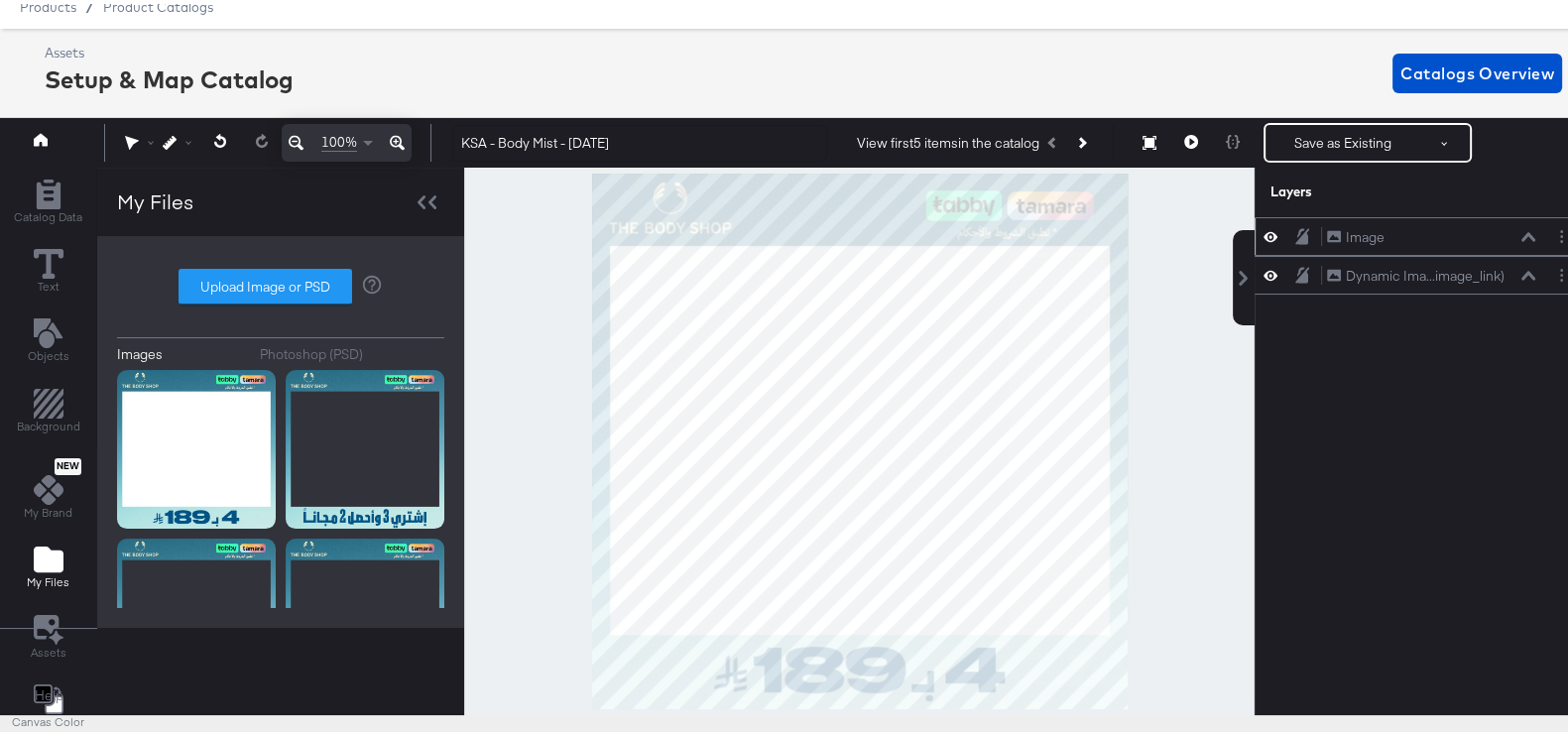 click 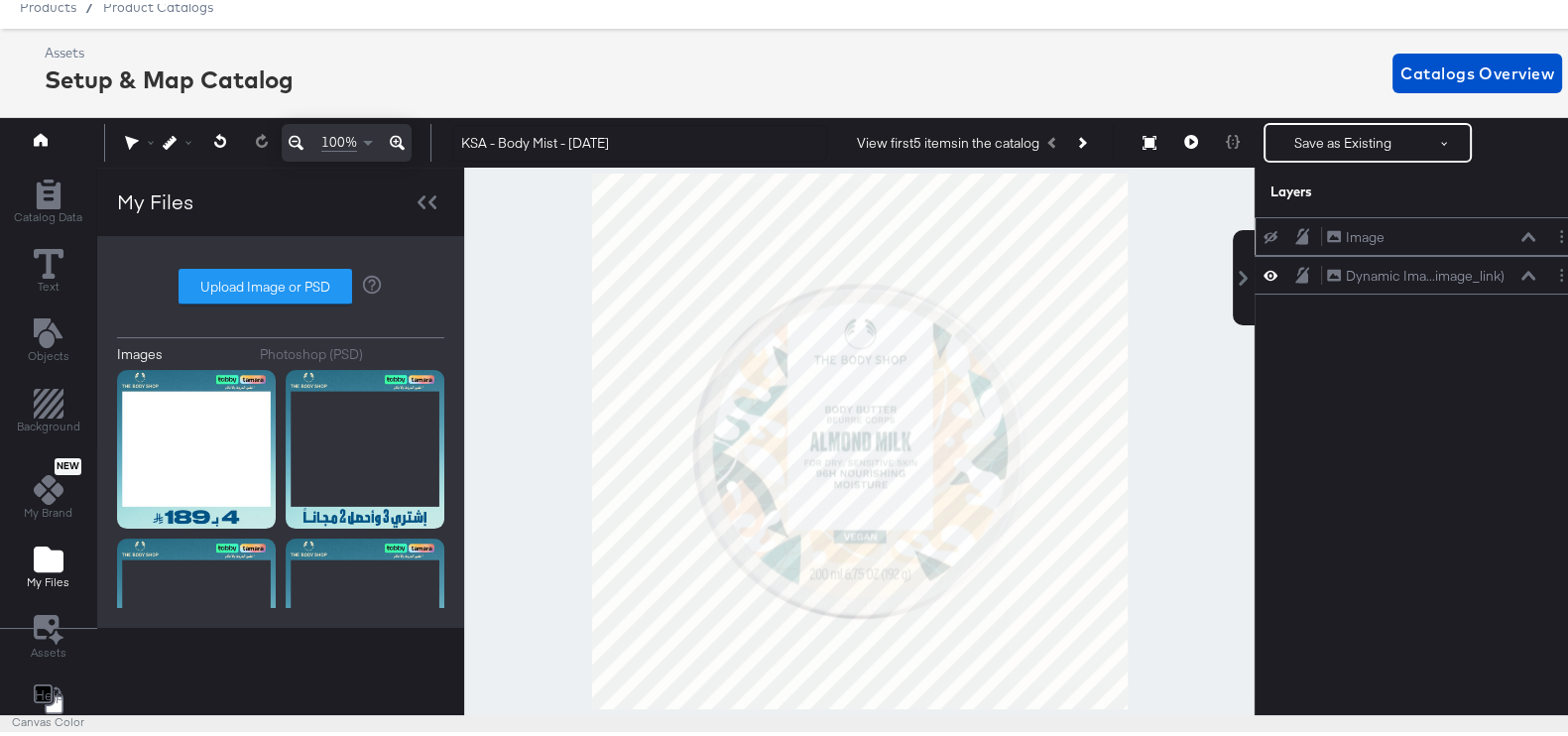 click 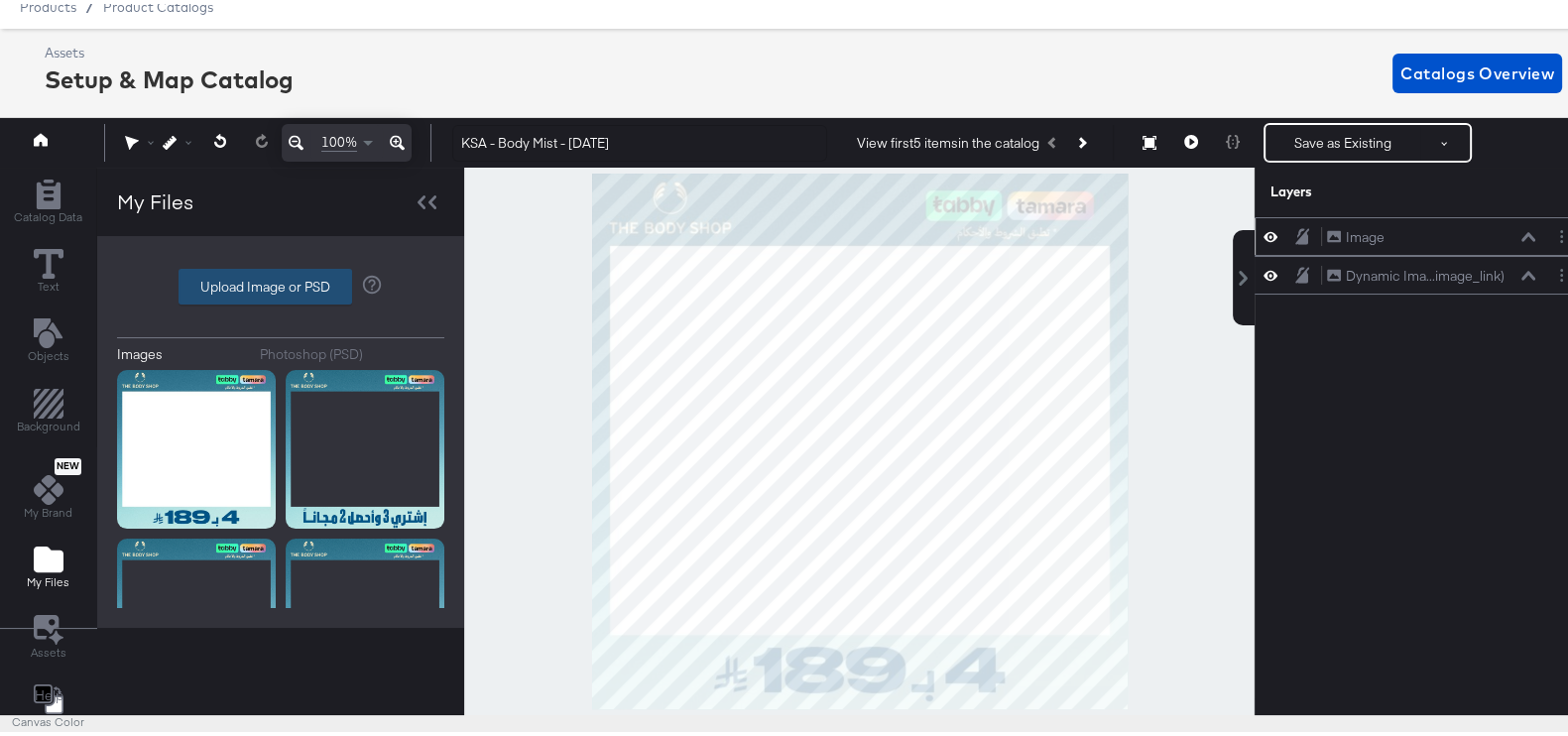 click on "Upload Image or PSD" at bounding box center [265, 283] 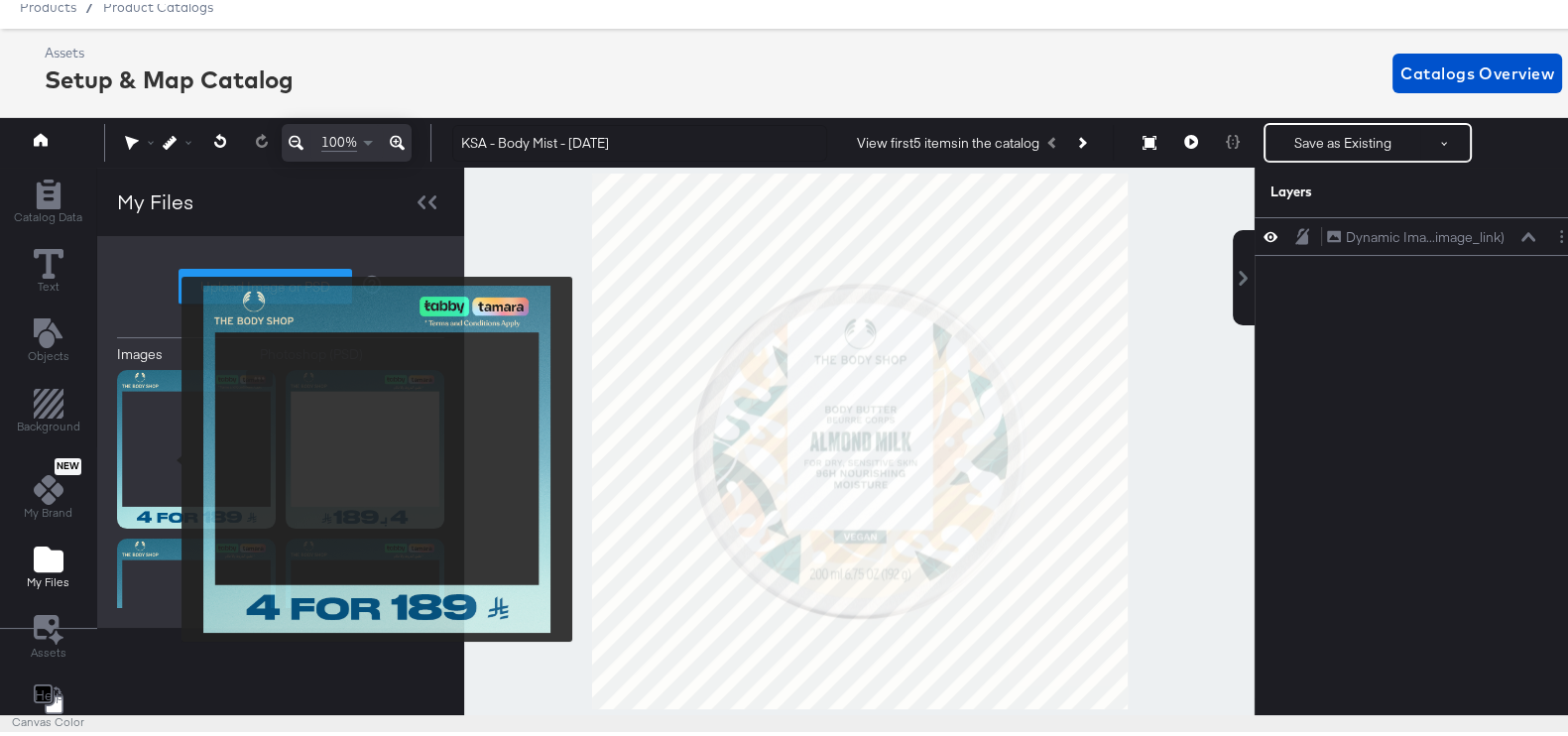 click at bounding box center [196, 445] 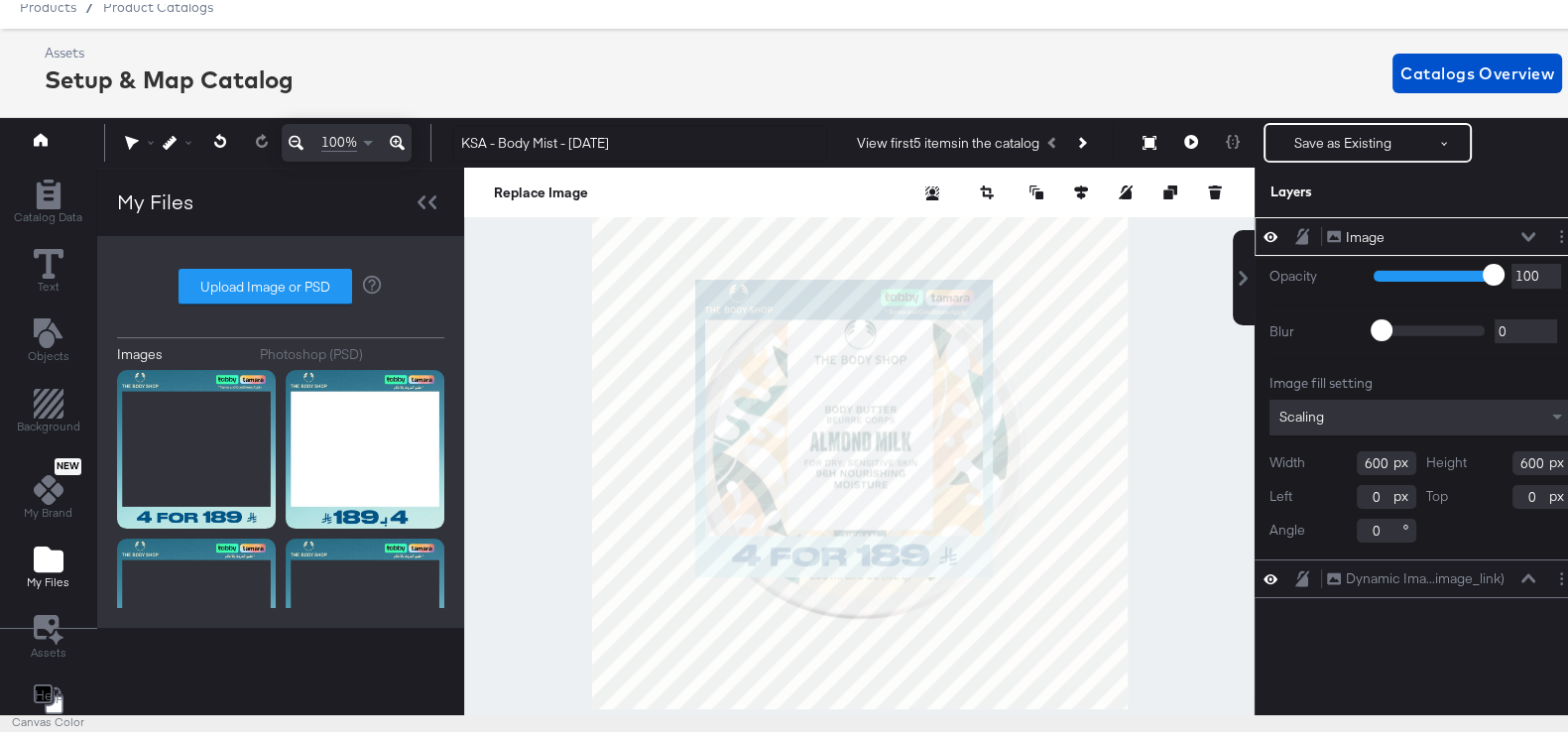 type on "208" 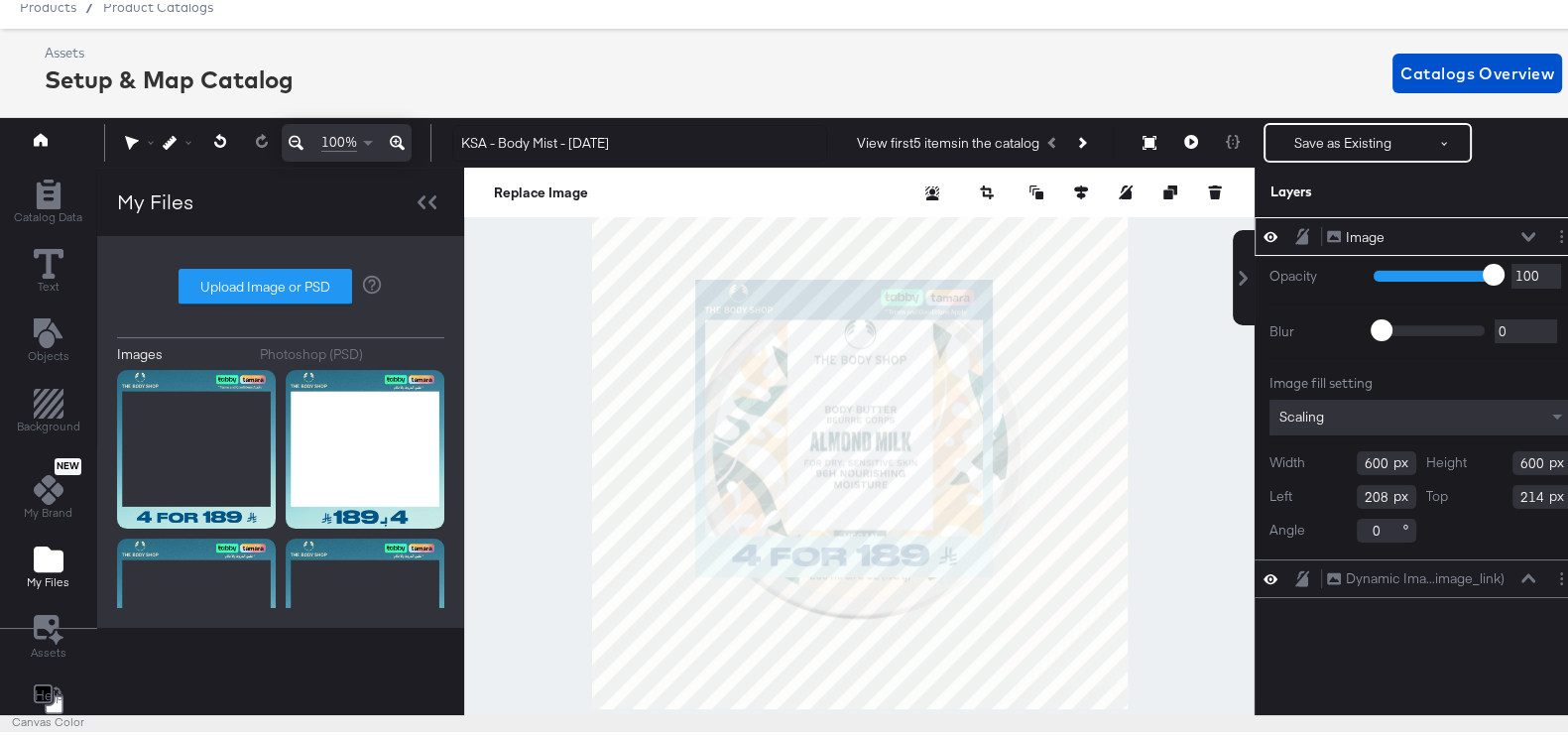 type on "827" 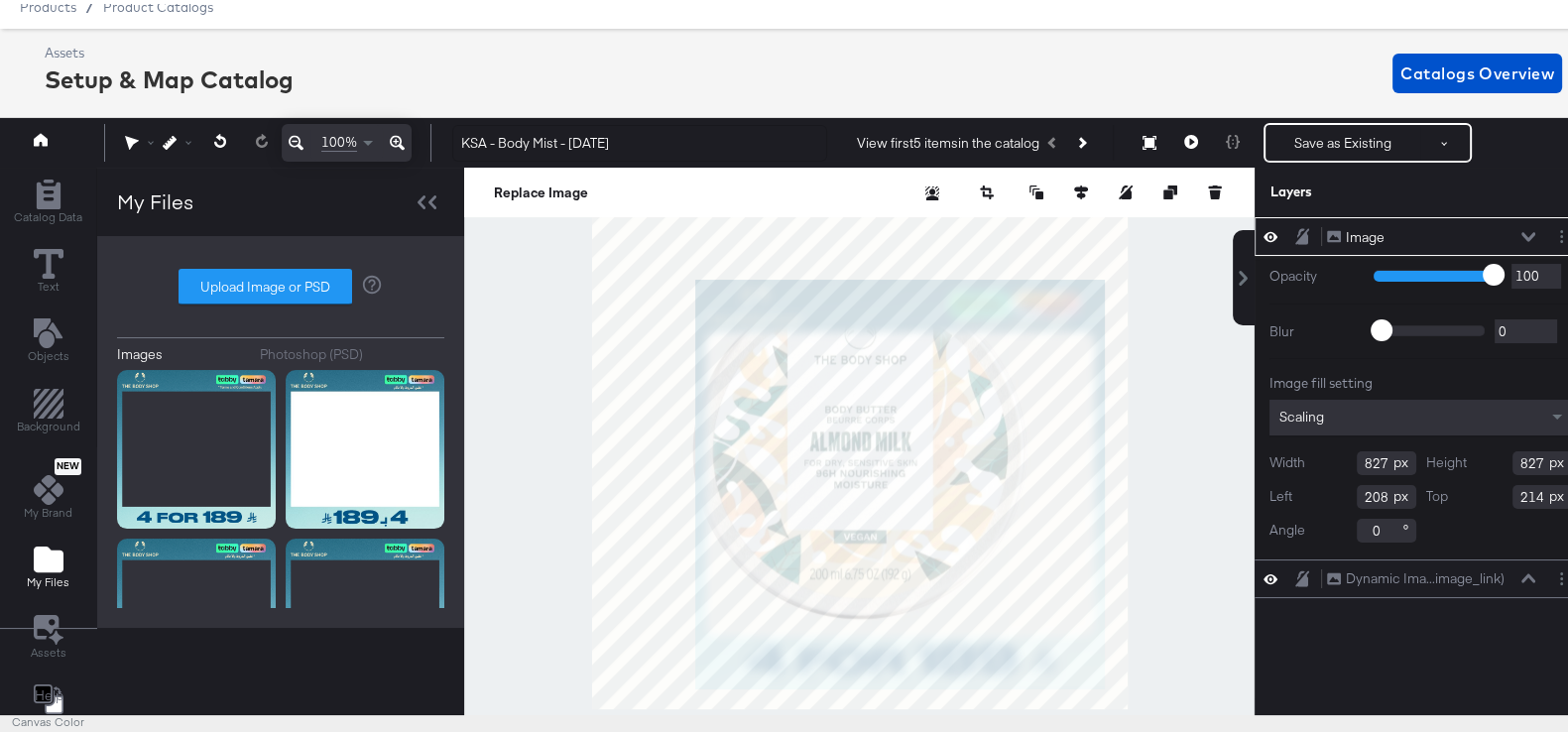 type on "127" 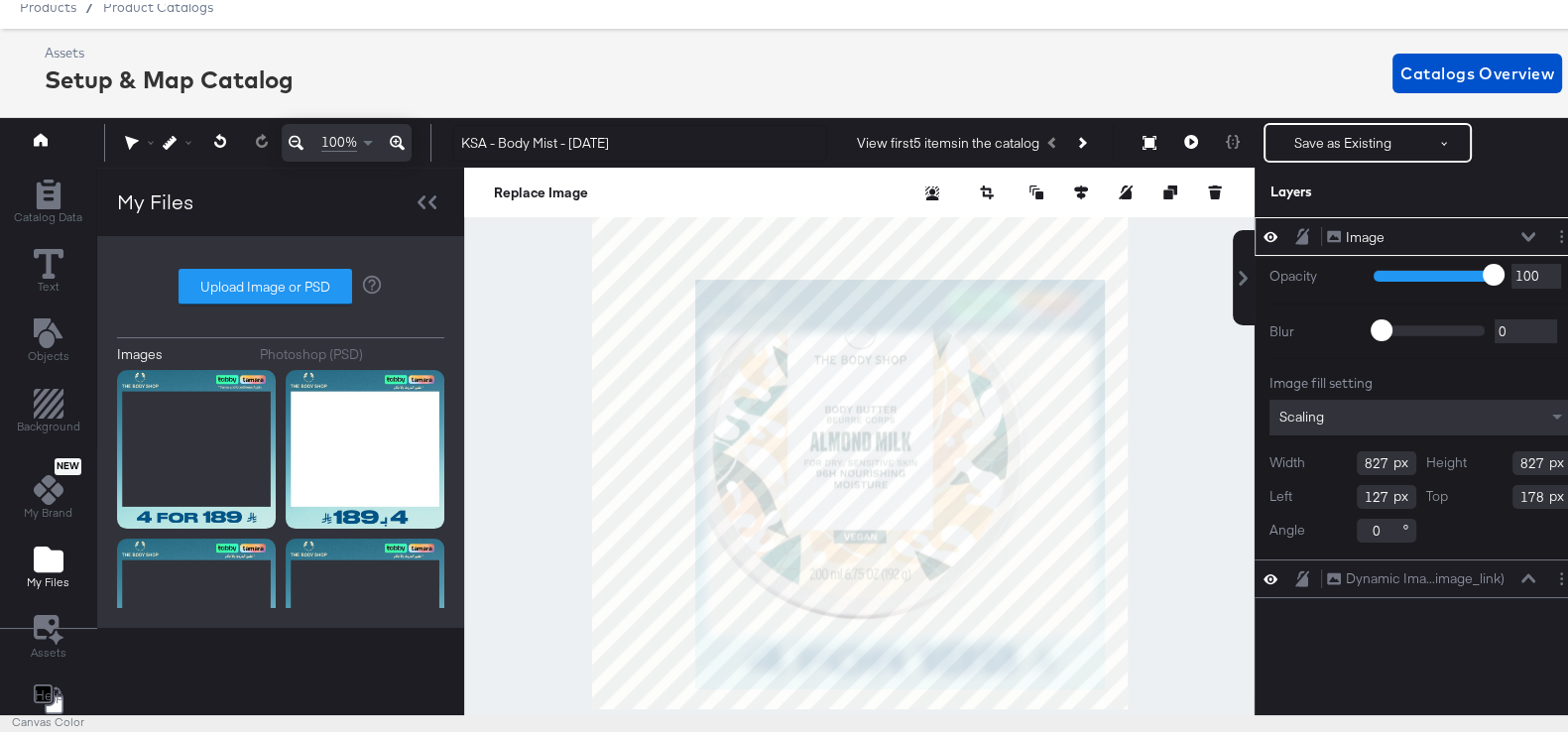 type on "148" 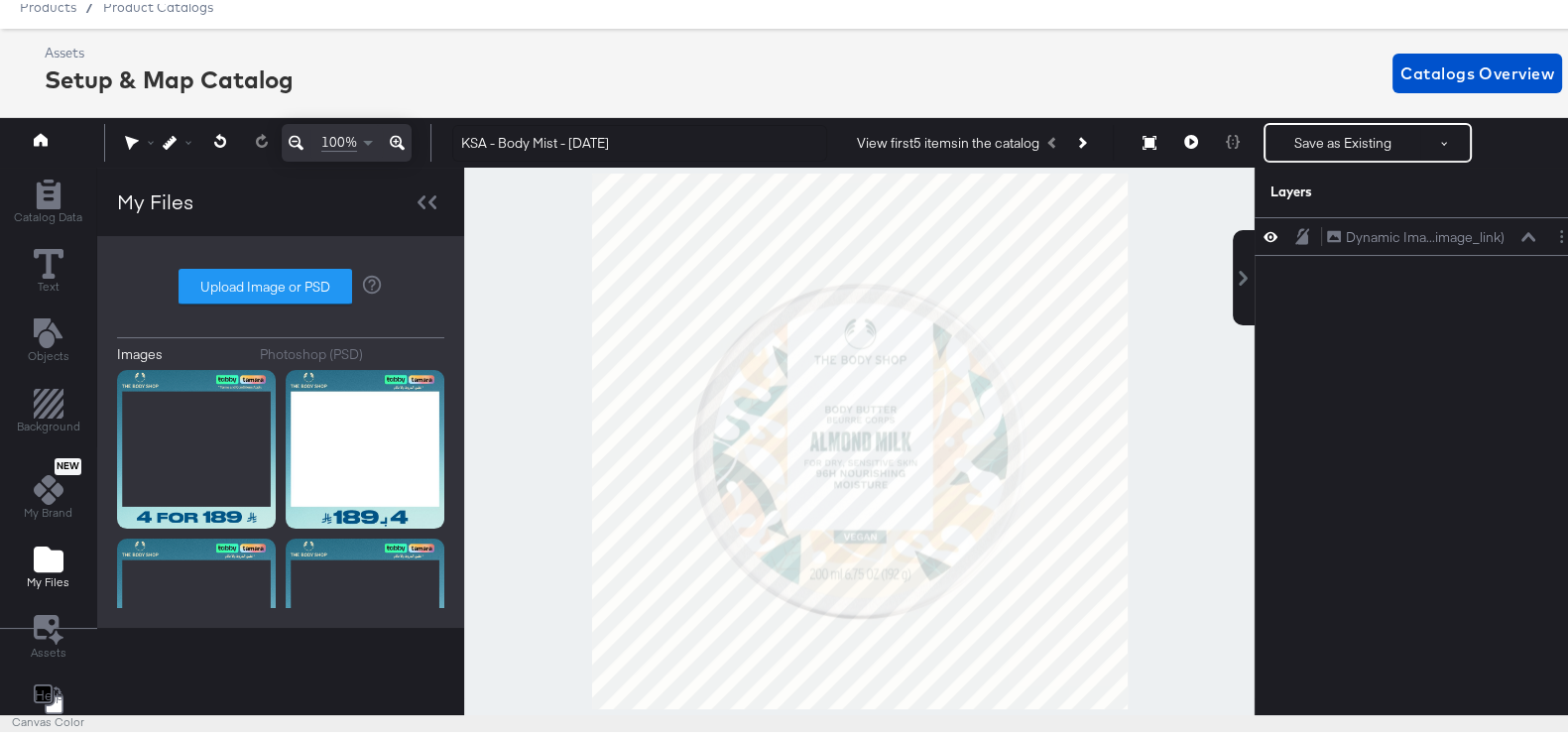 scroll, scrollTop: 0, scrollLeft: 0, axis: both 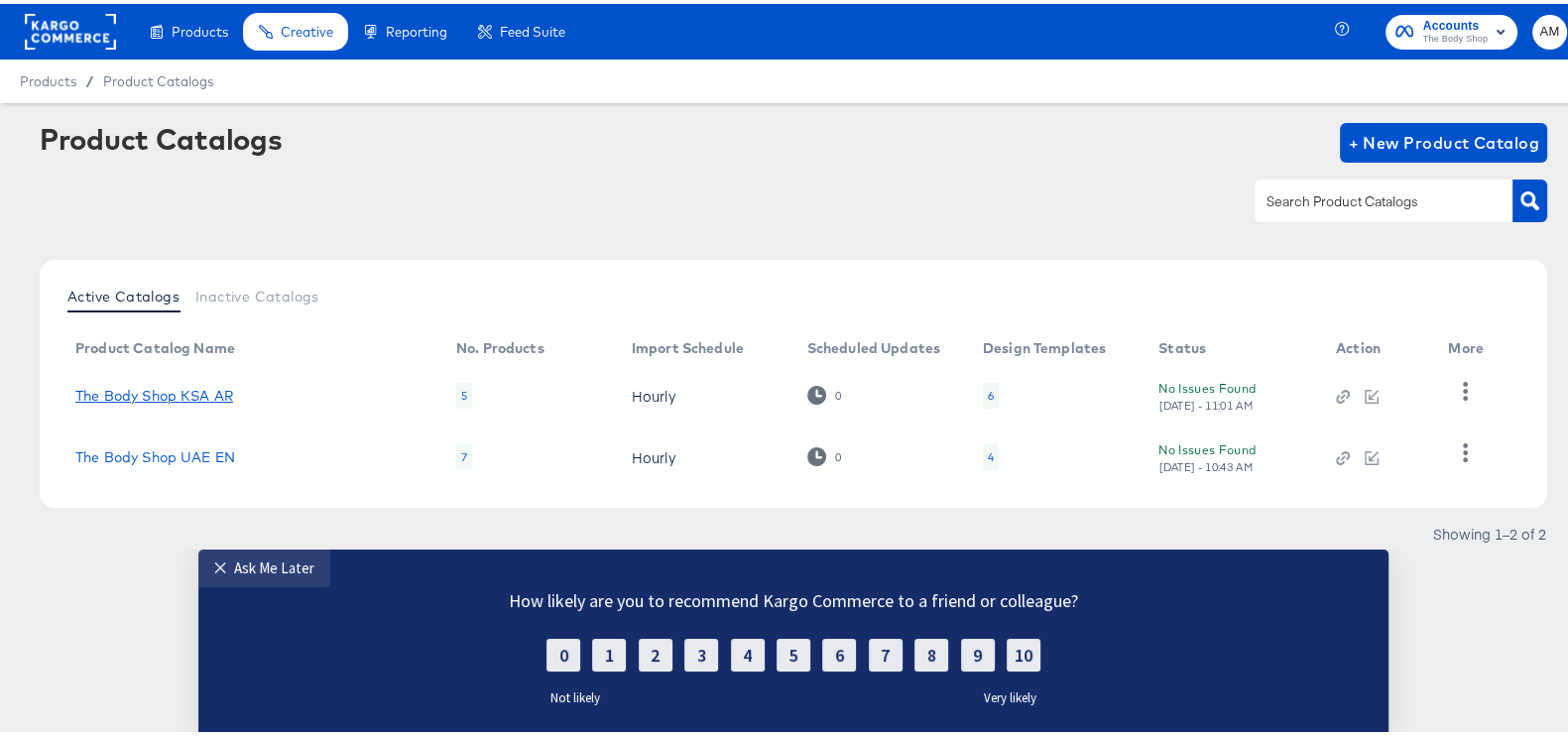 click on "The Body Shop KSA AR" at bounding box center (154, 392) 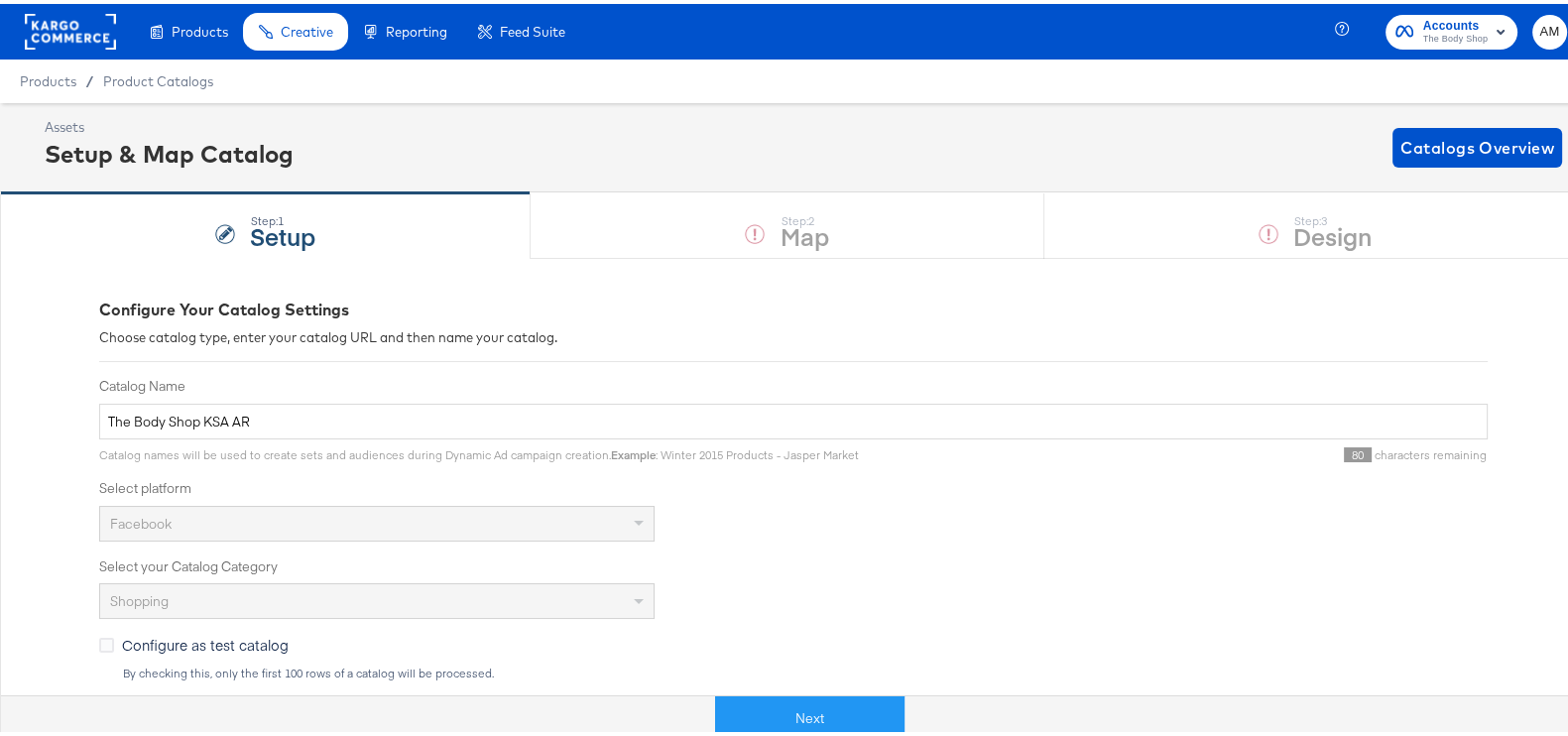 scroll, scrollTop: 0, scrollLeft: 0, axis: both 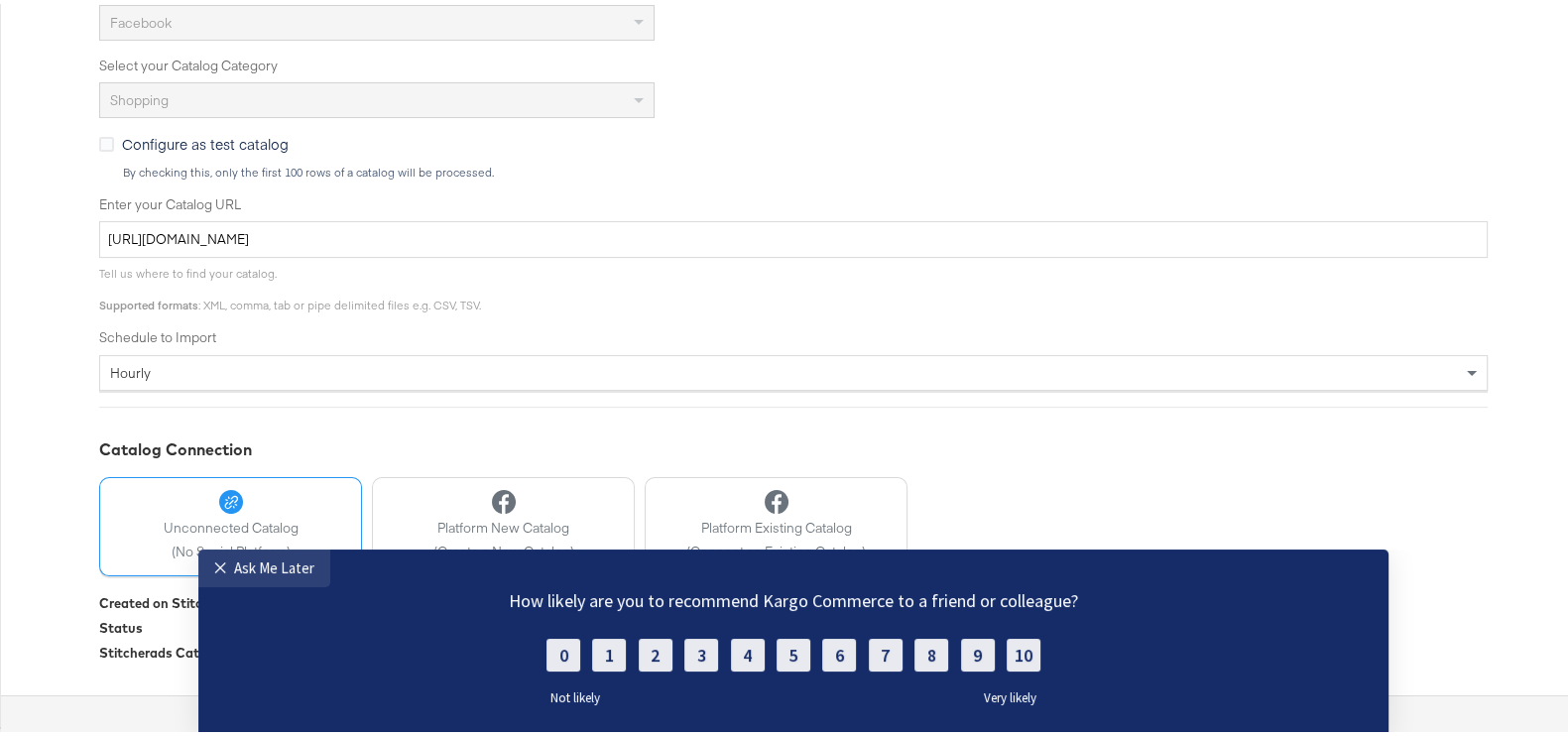 click on "Not likely" at bounding box center (567, 697) 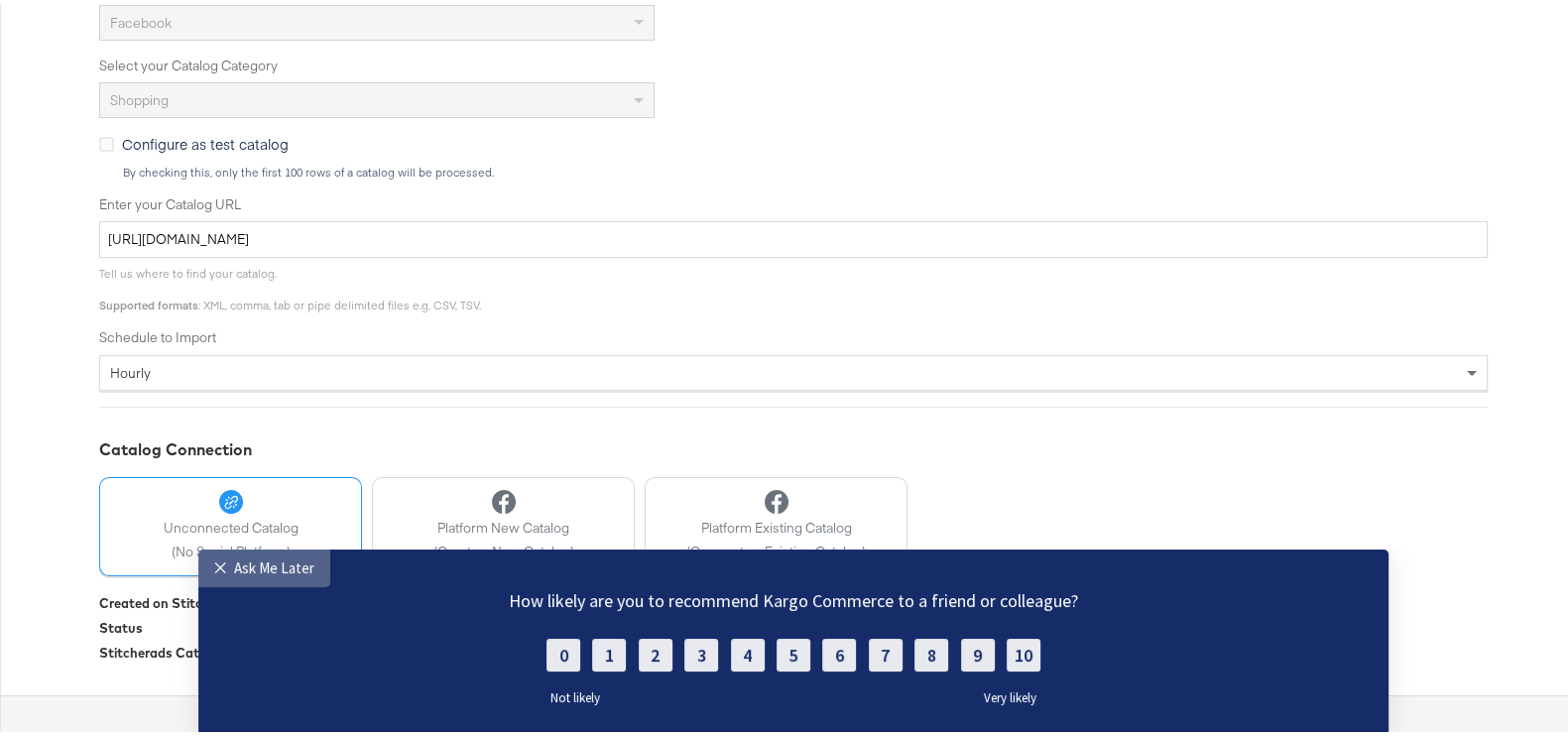 click on "Ask Me Later" at bounding box center [274, 567] 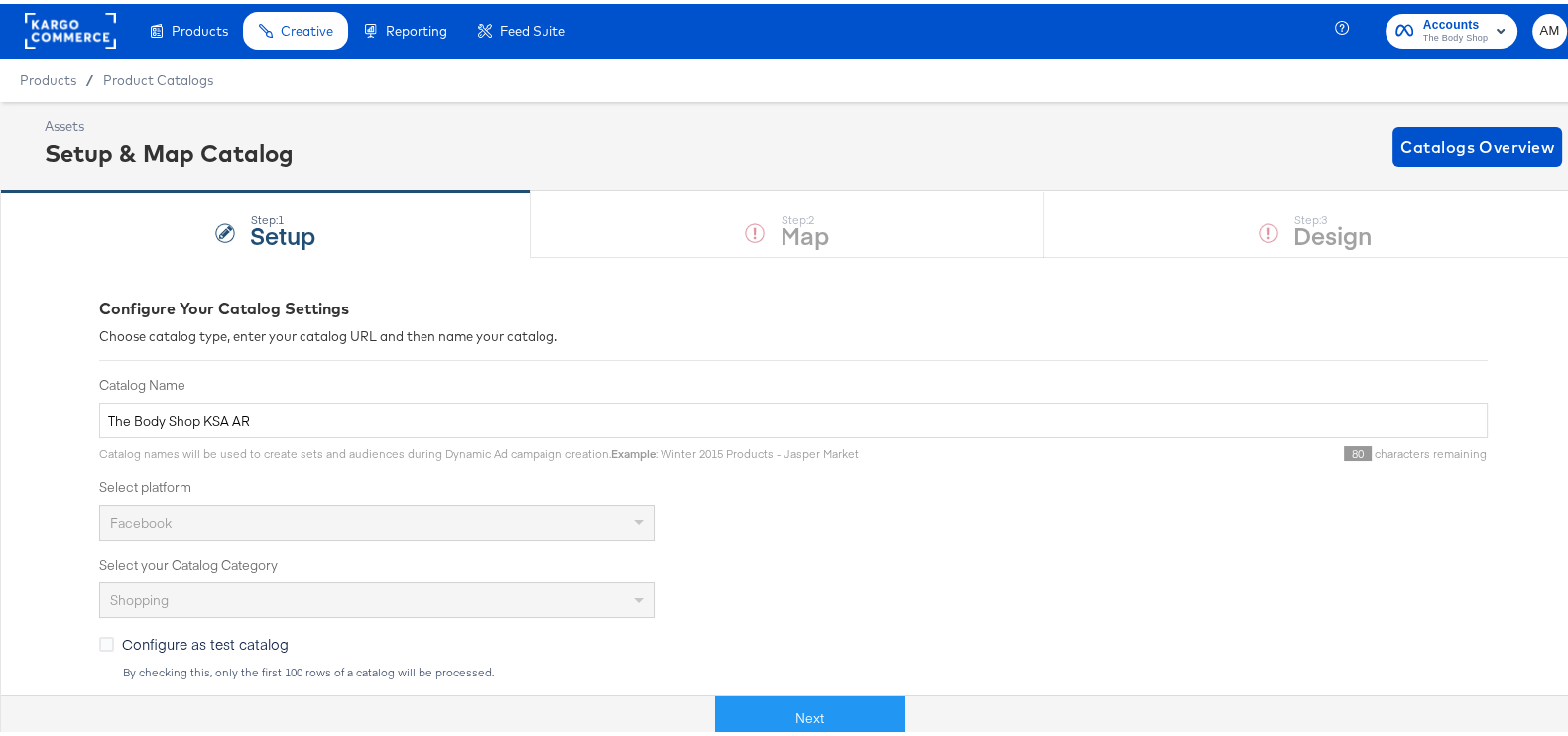 scroll, scrollTop: 0, scrollLeft: 0, axis: both 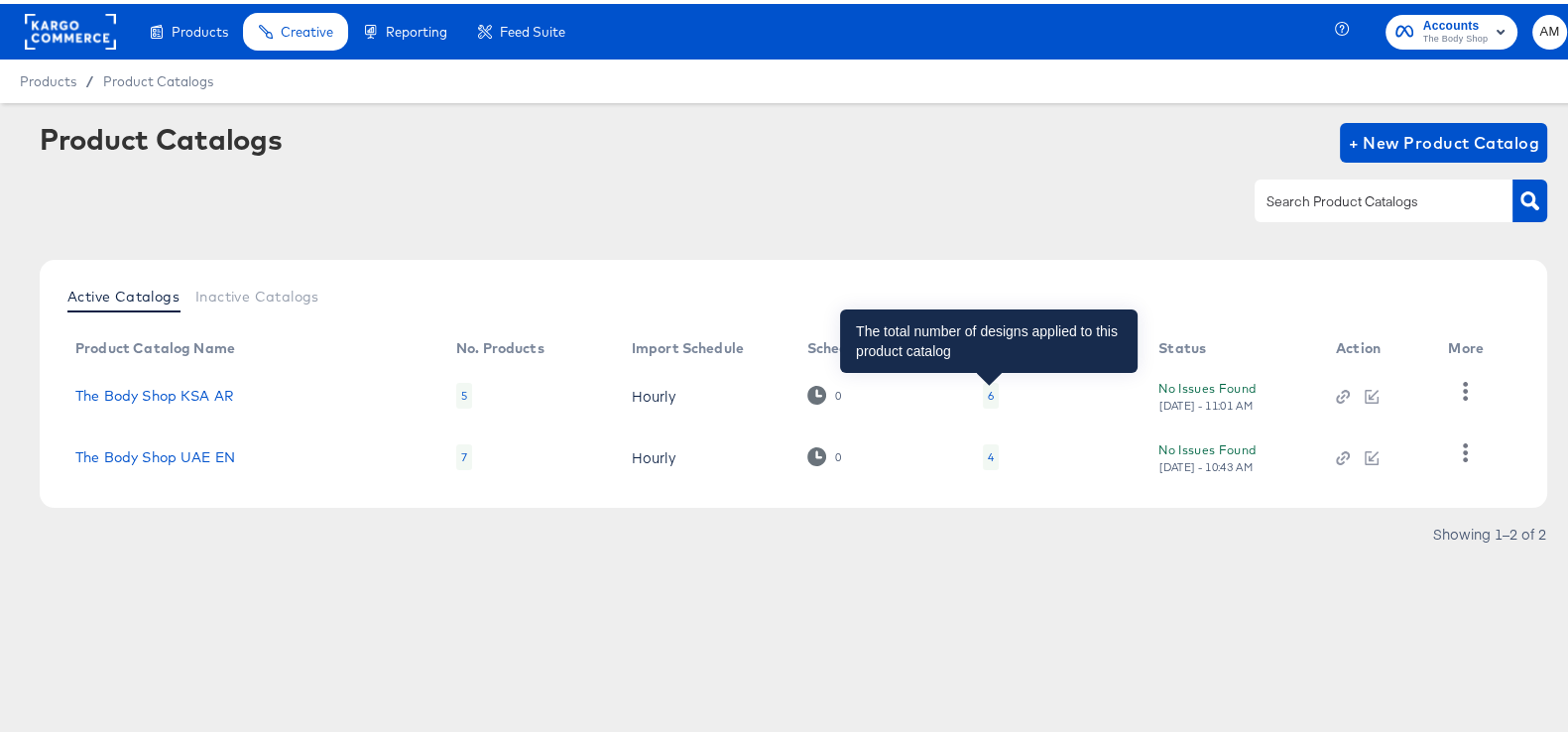 click on "6" at bounding box center (991, 392) 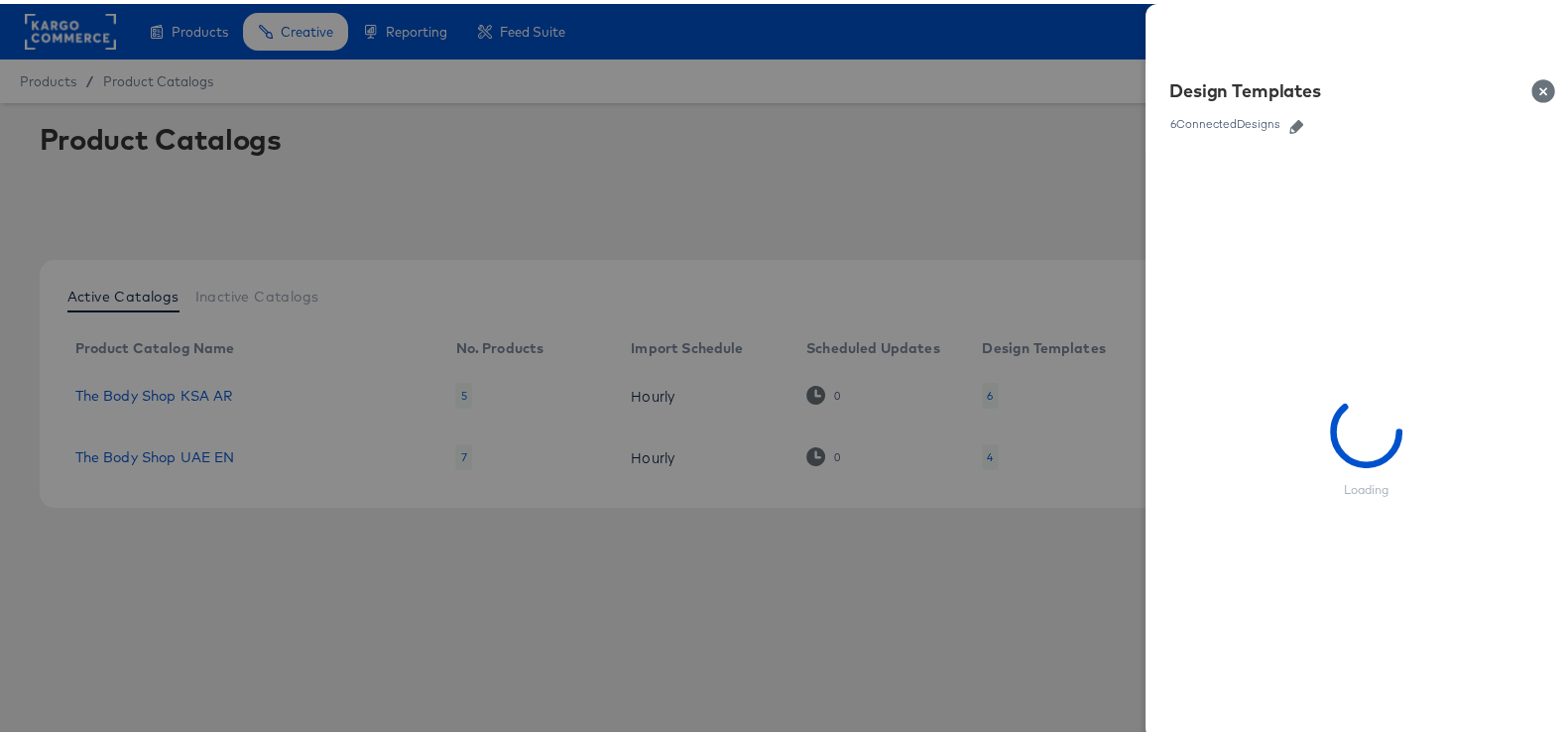 click 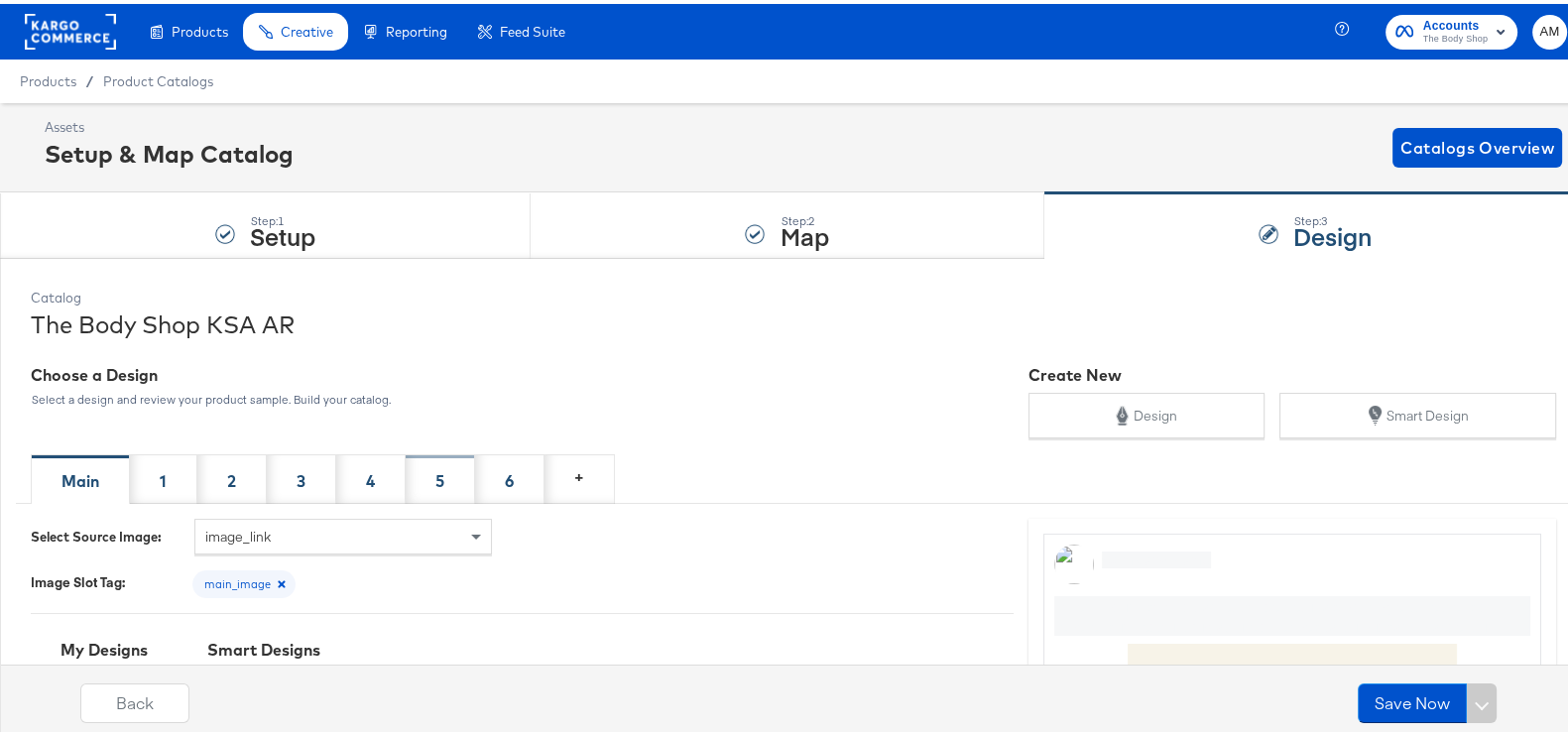 click on "5" at bounding box center [439, 477] 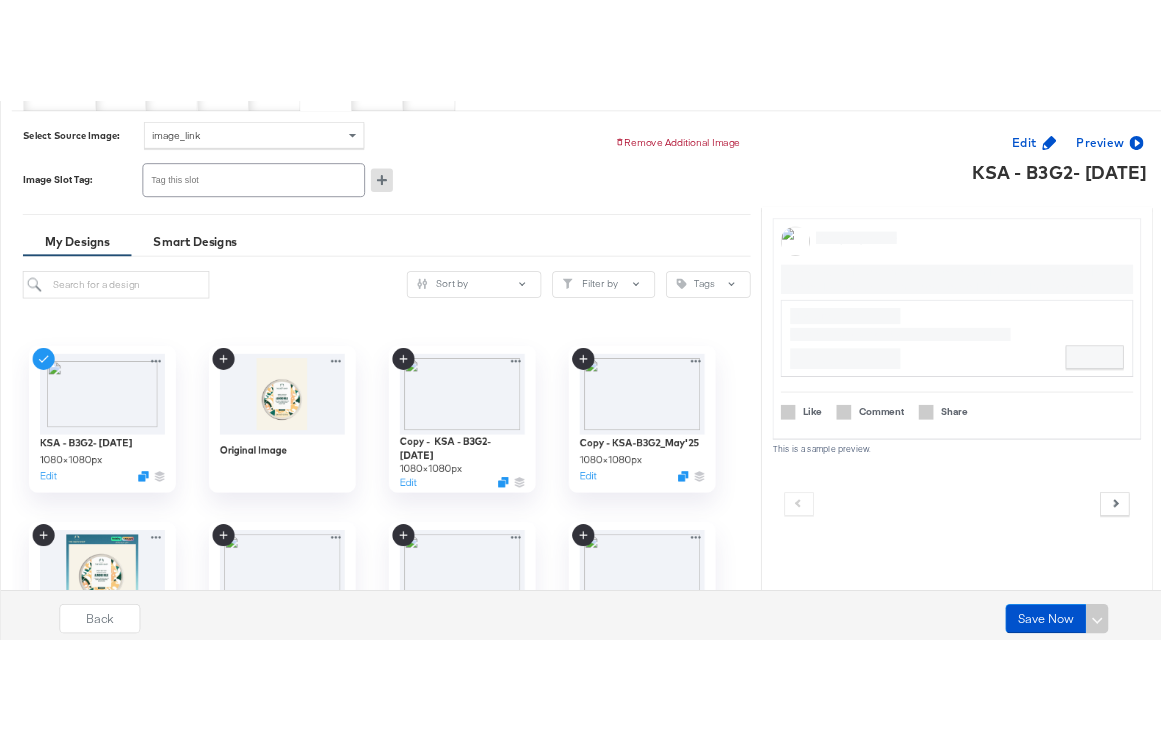 scroll, scrollTop: 499, scrollLeft: 0, axis: vertical 